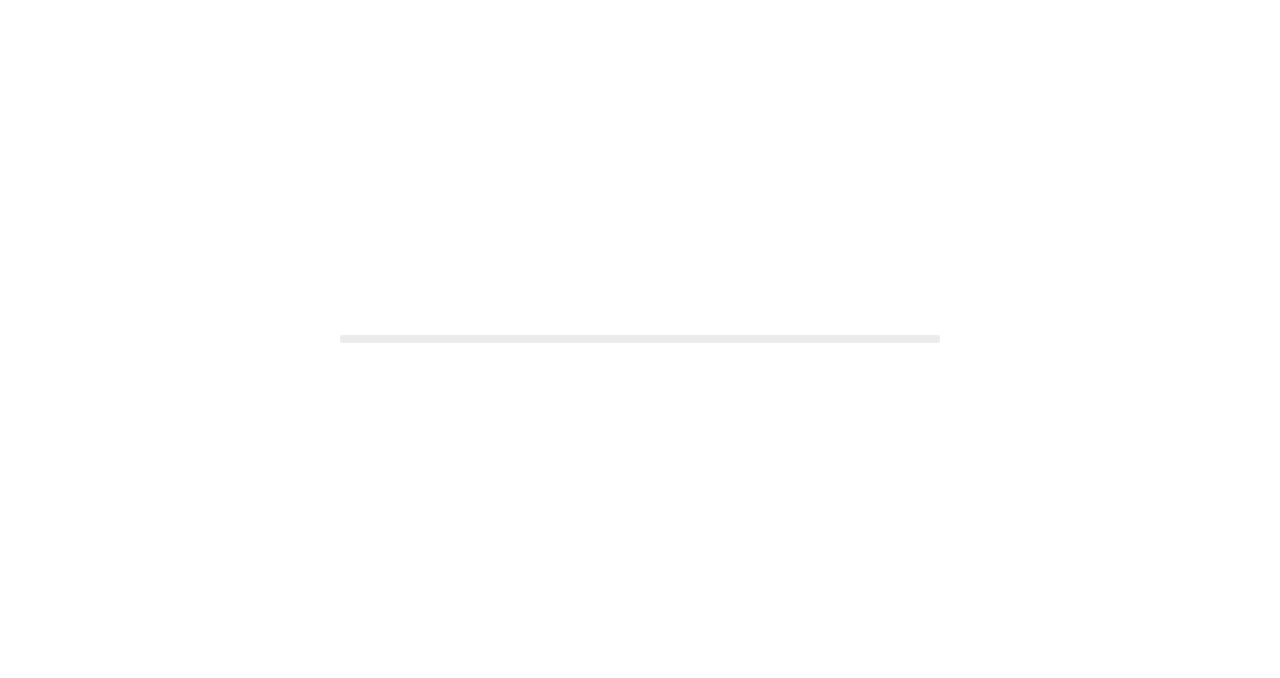 scroll, scrollTop: 0, scrollLeft: 0, axis: both 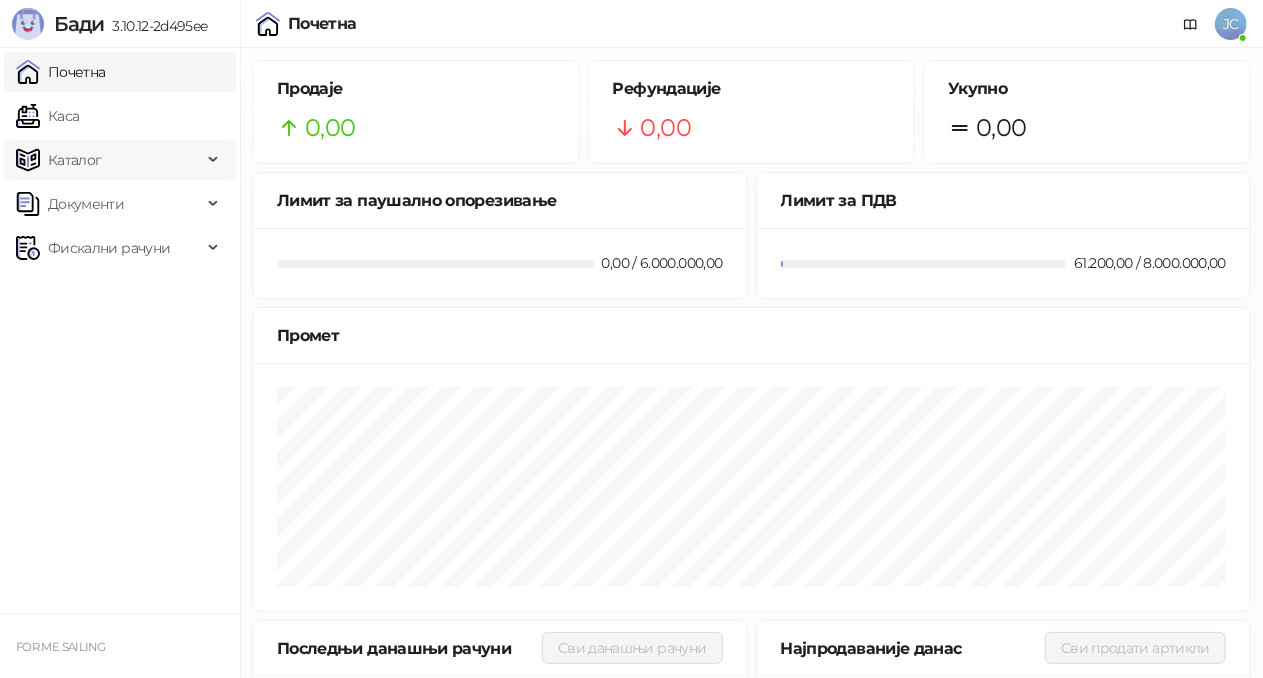 click on "Каталог" at bounding box center [75, 160] 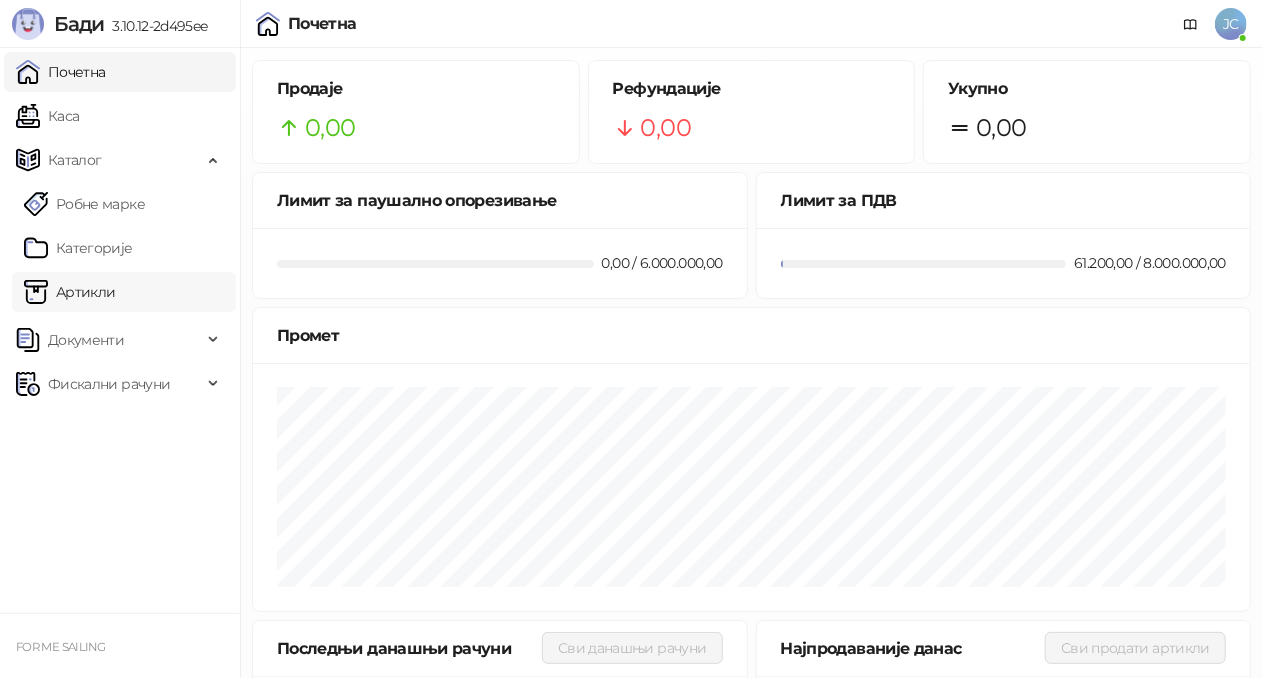 click on "Артикли" at bounding box center [70, 292] 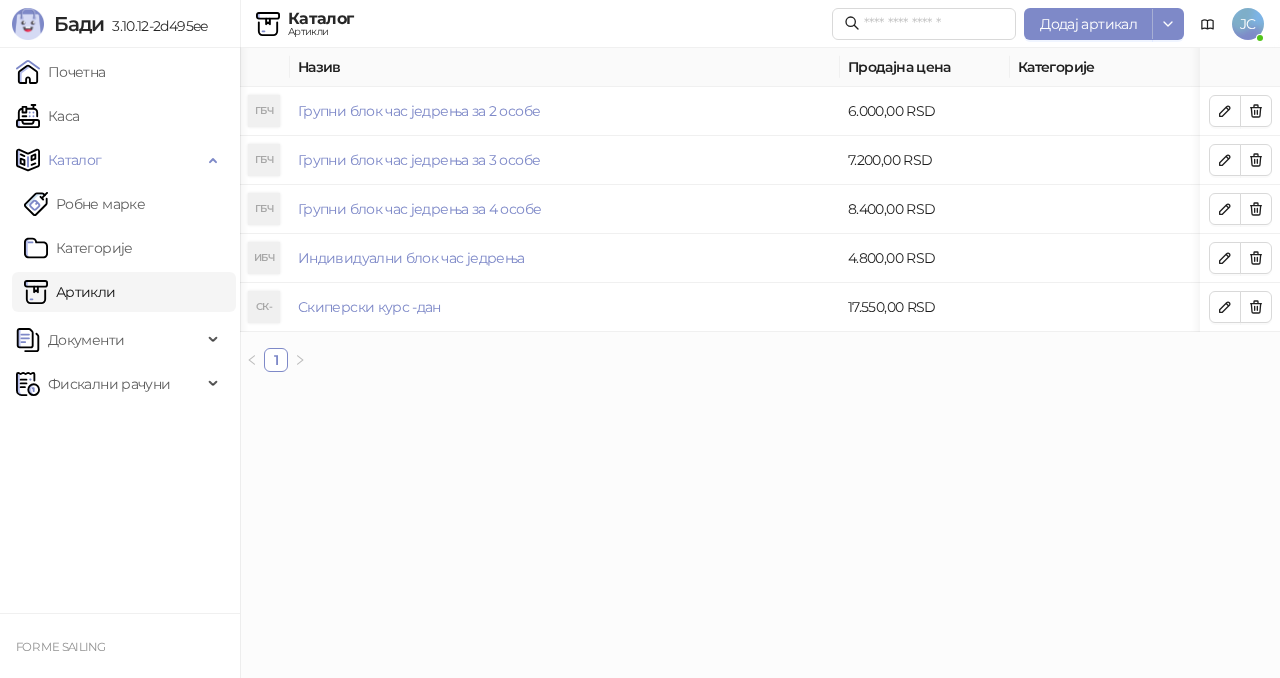 scroll, scrollTop: 0, scrollLeft: 360, axis: horizontal 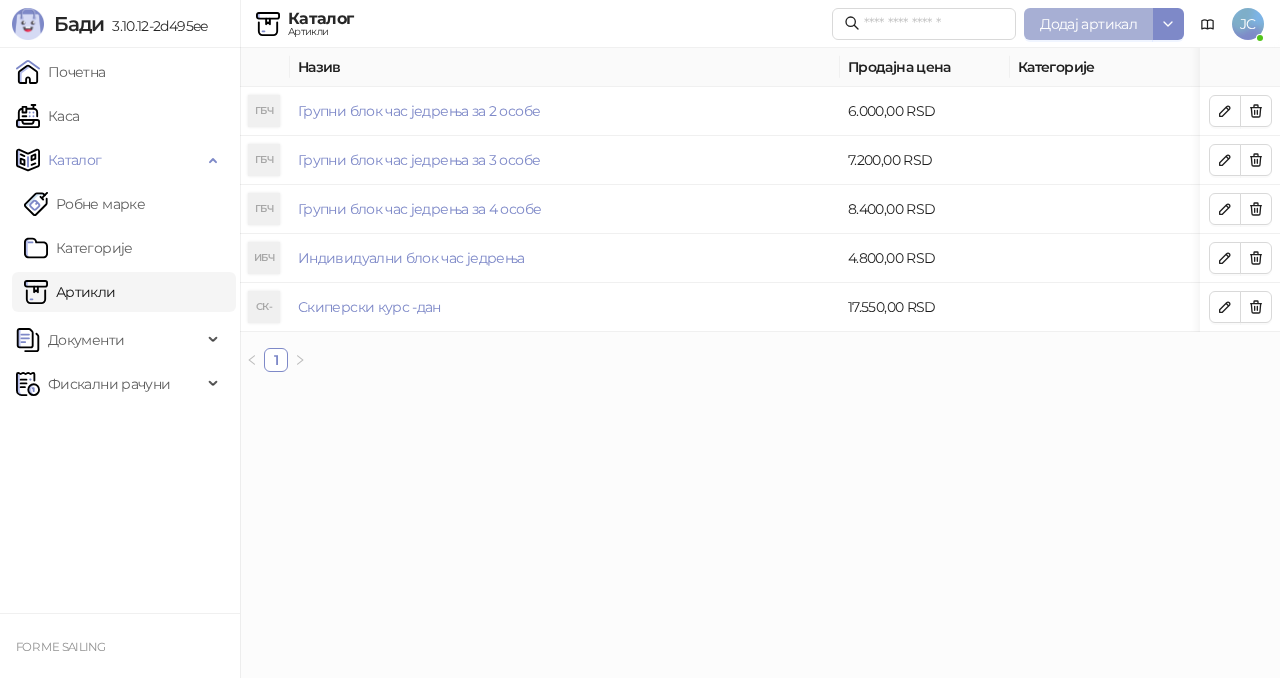 click on "Додај артикал" at bounding box center [1088, 24] 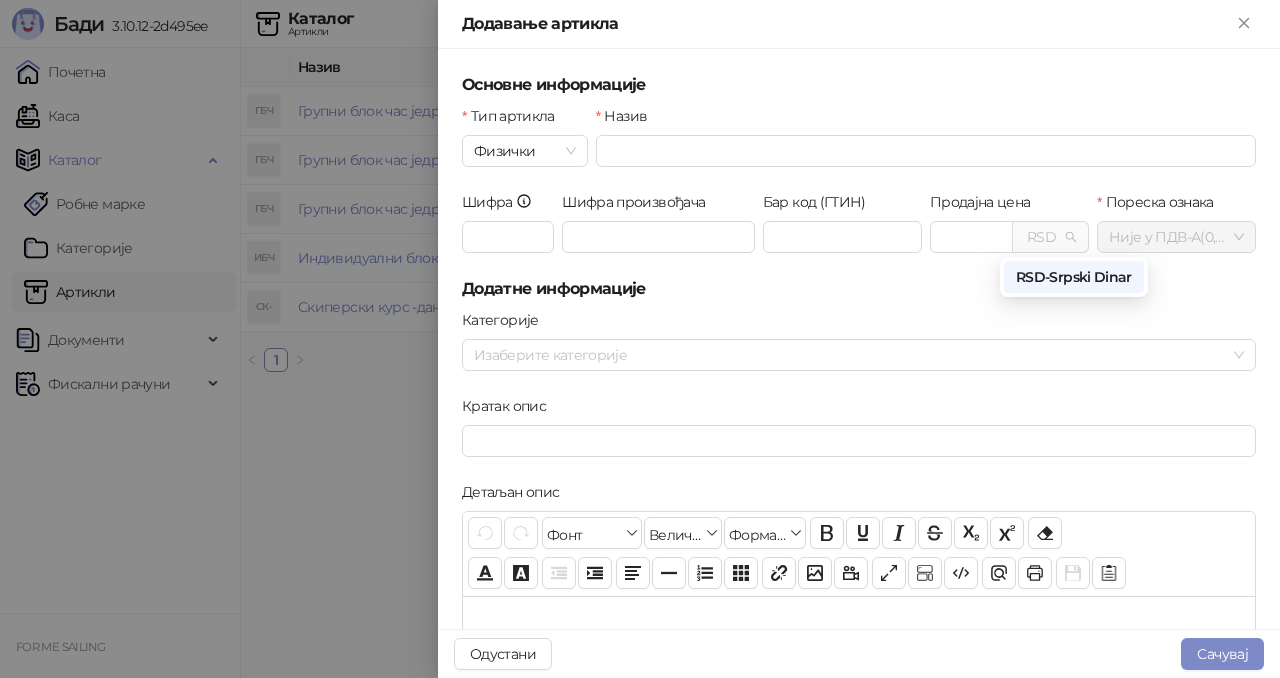 click on "RSD" at bounding box center (1050, 237) 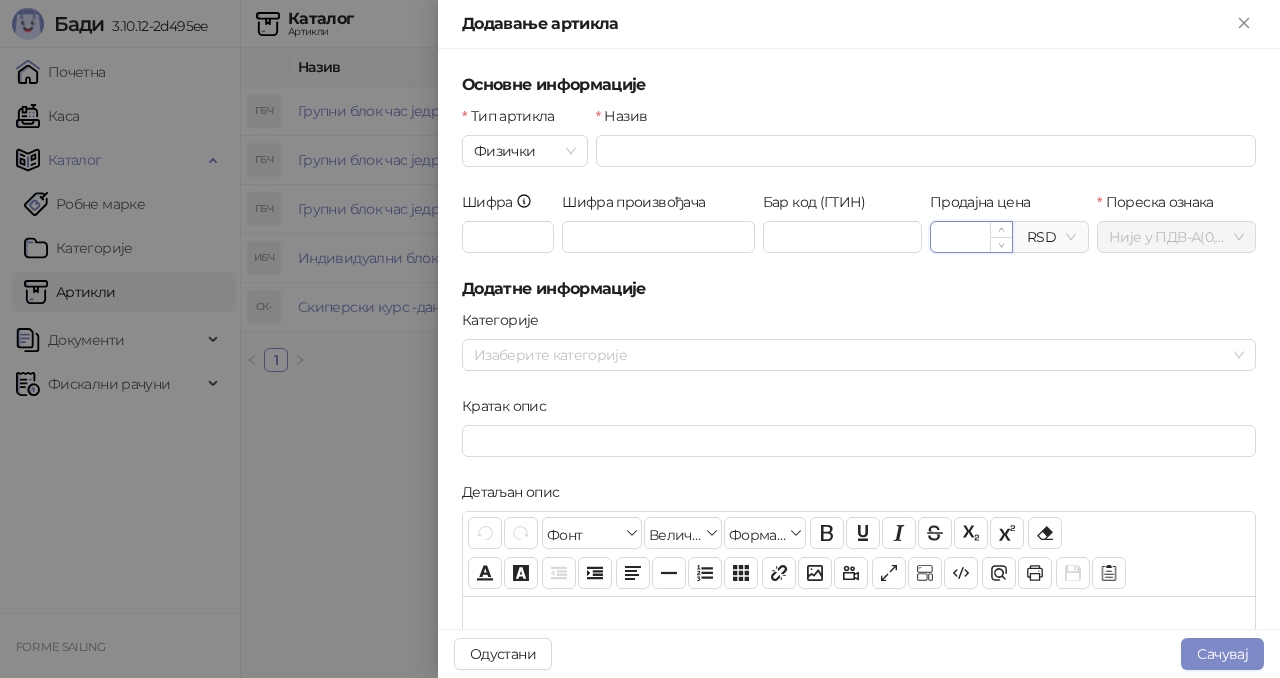 click on "Продајна цена" at bounding box center (971, 237) 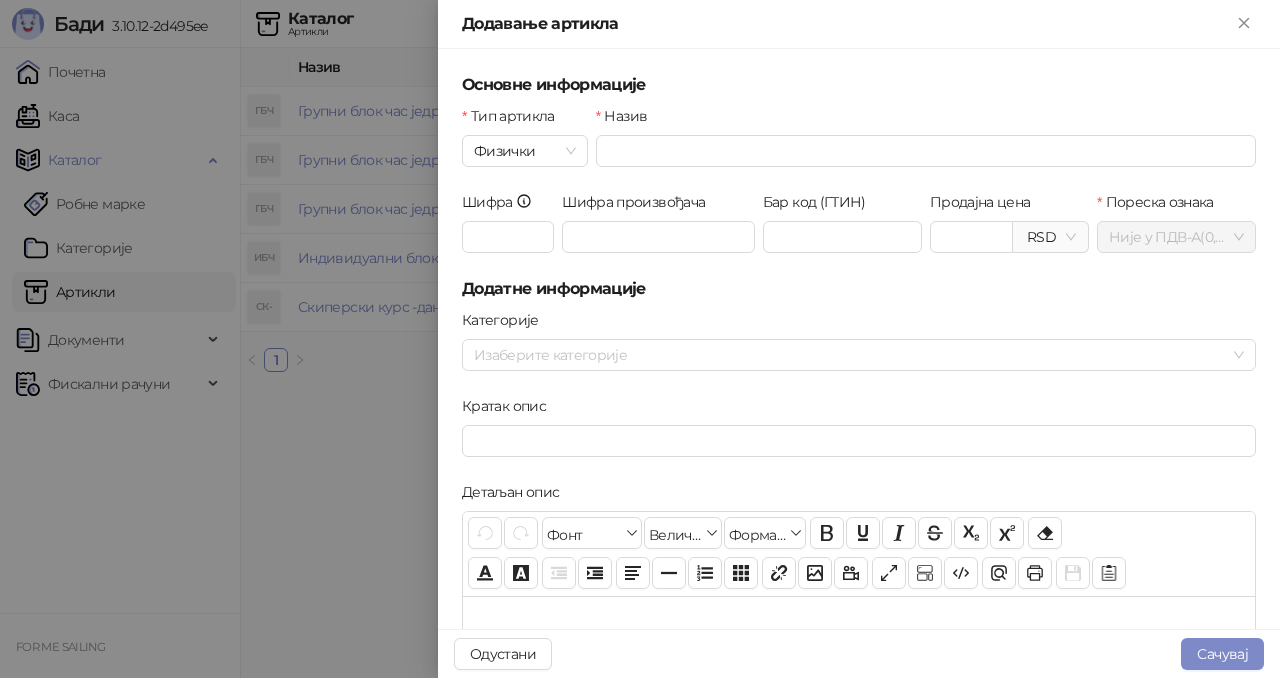 click at bounding box center (640, 339) 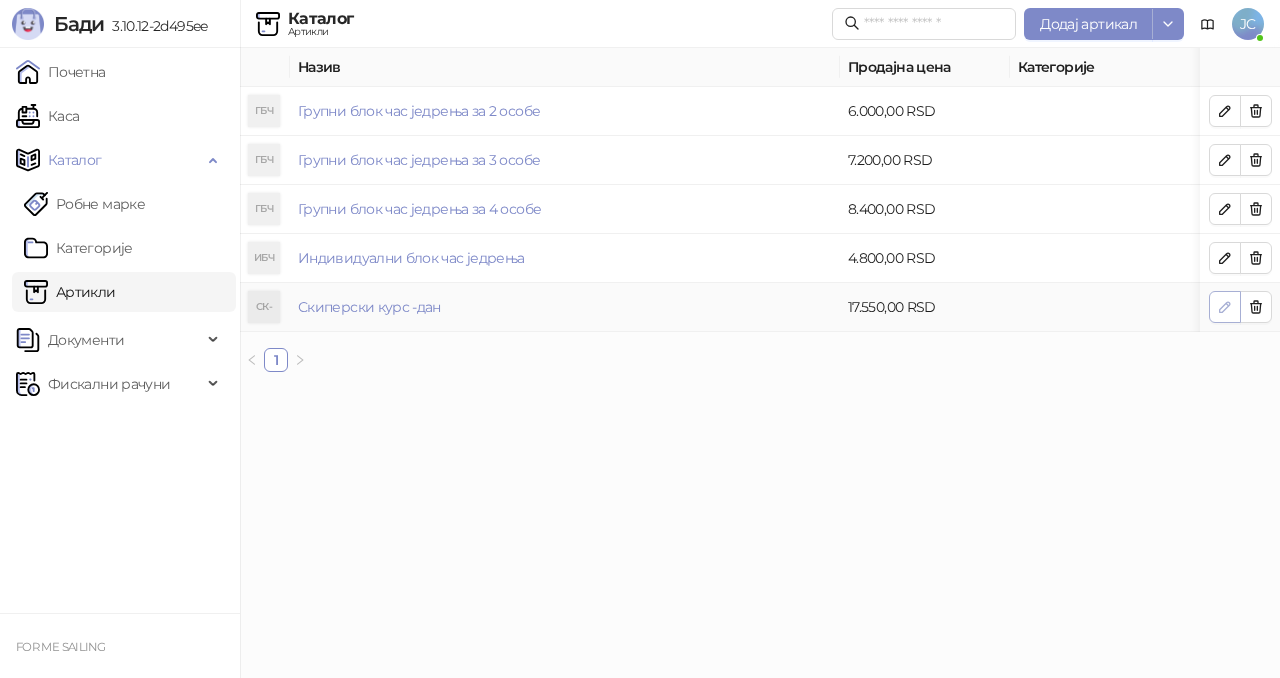 click 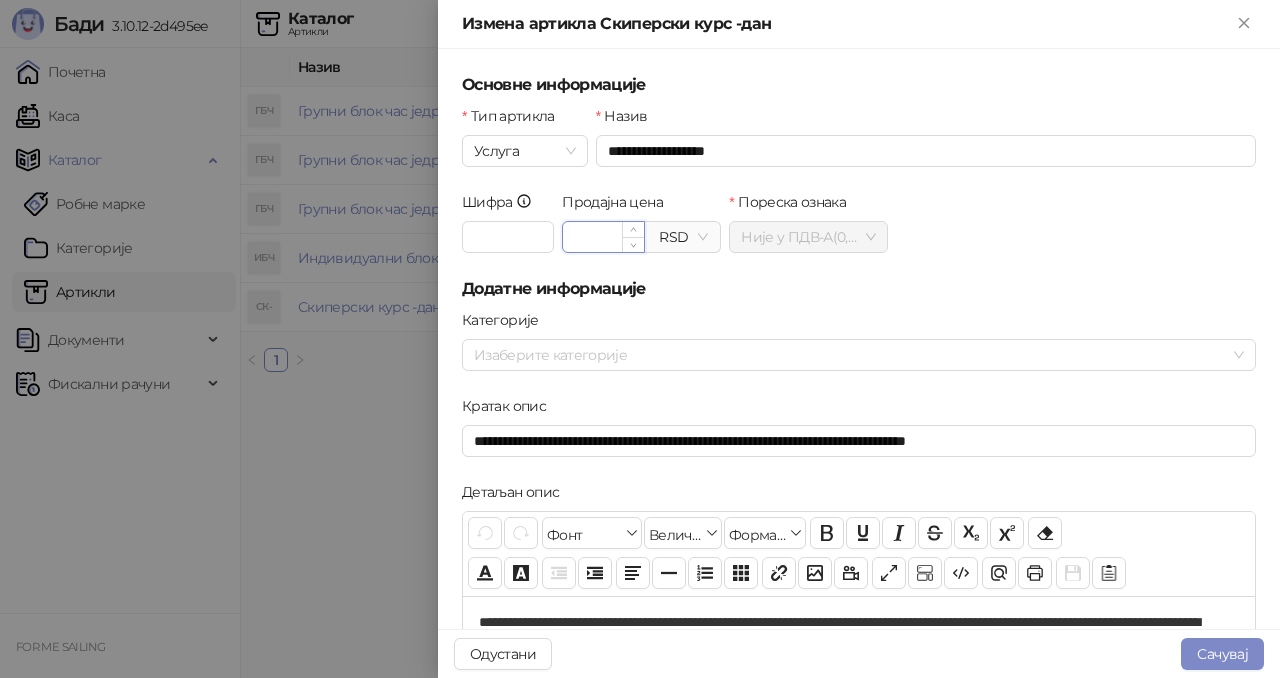 click on "********" at bounding box center (603, 237) 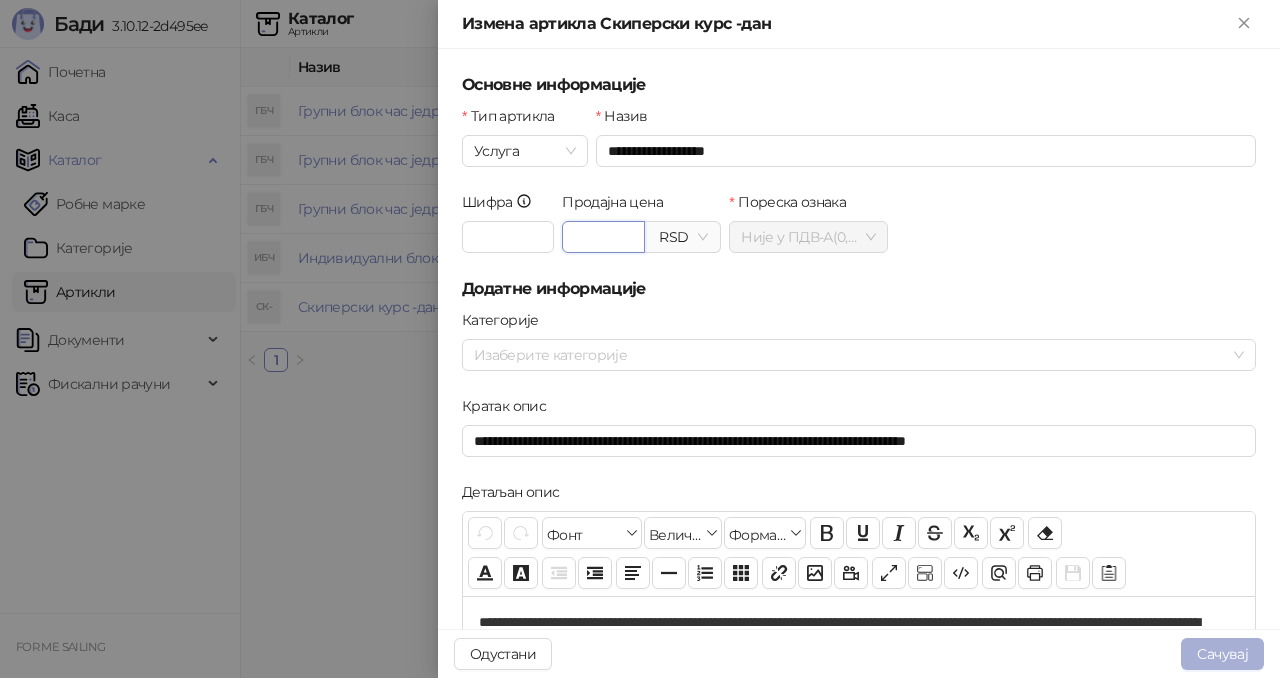type on "********" 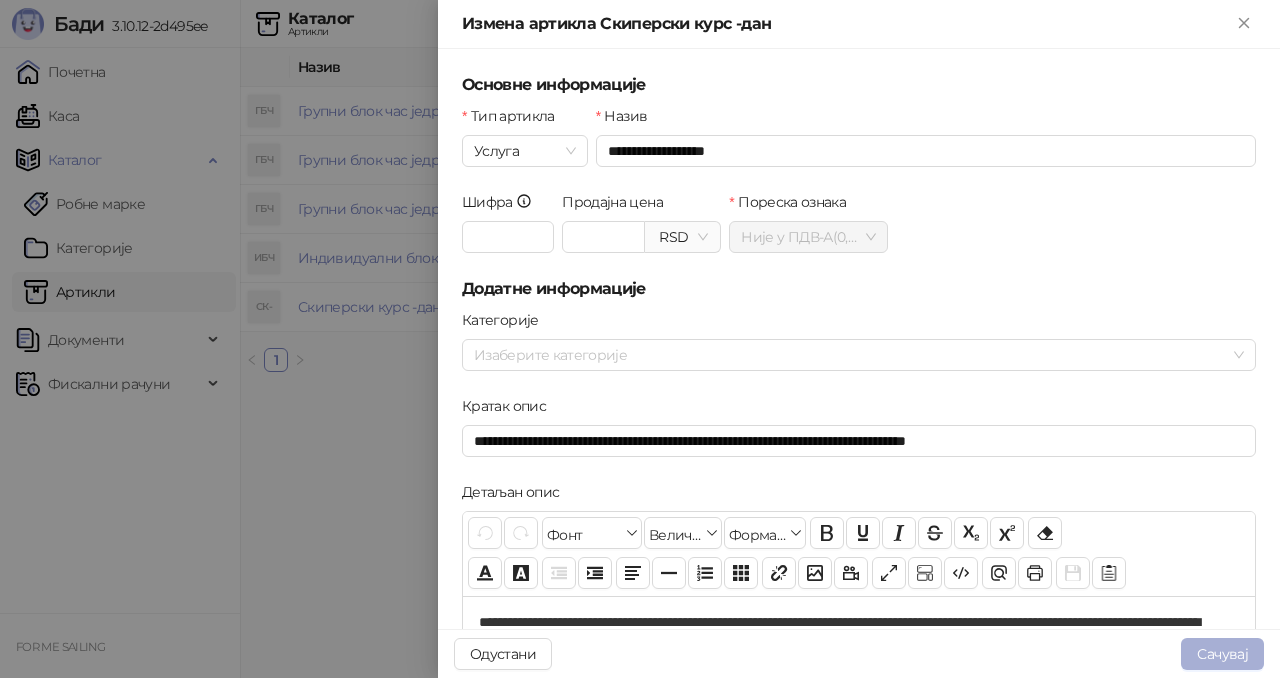 click on "Сачувај" at bounding box center [1222, 654] 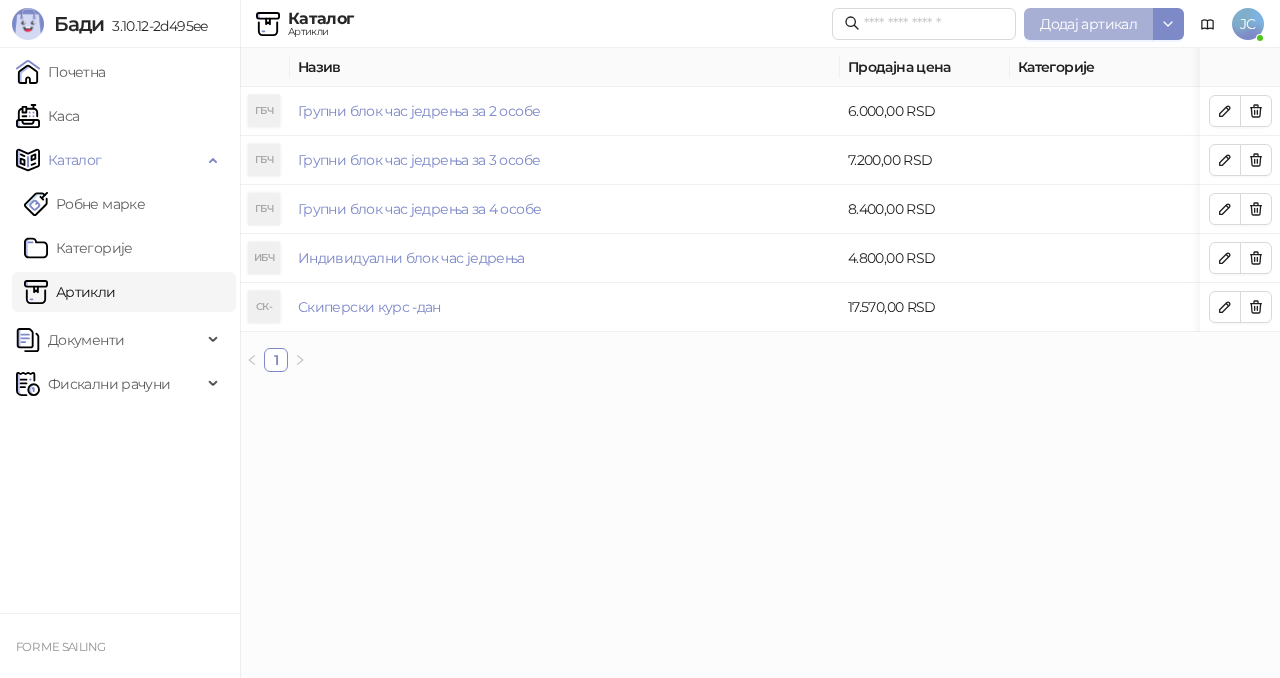 click on "Додај артикал" at bounding box center (1088, 24) 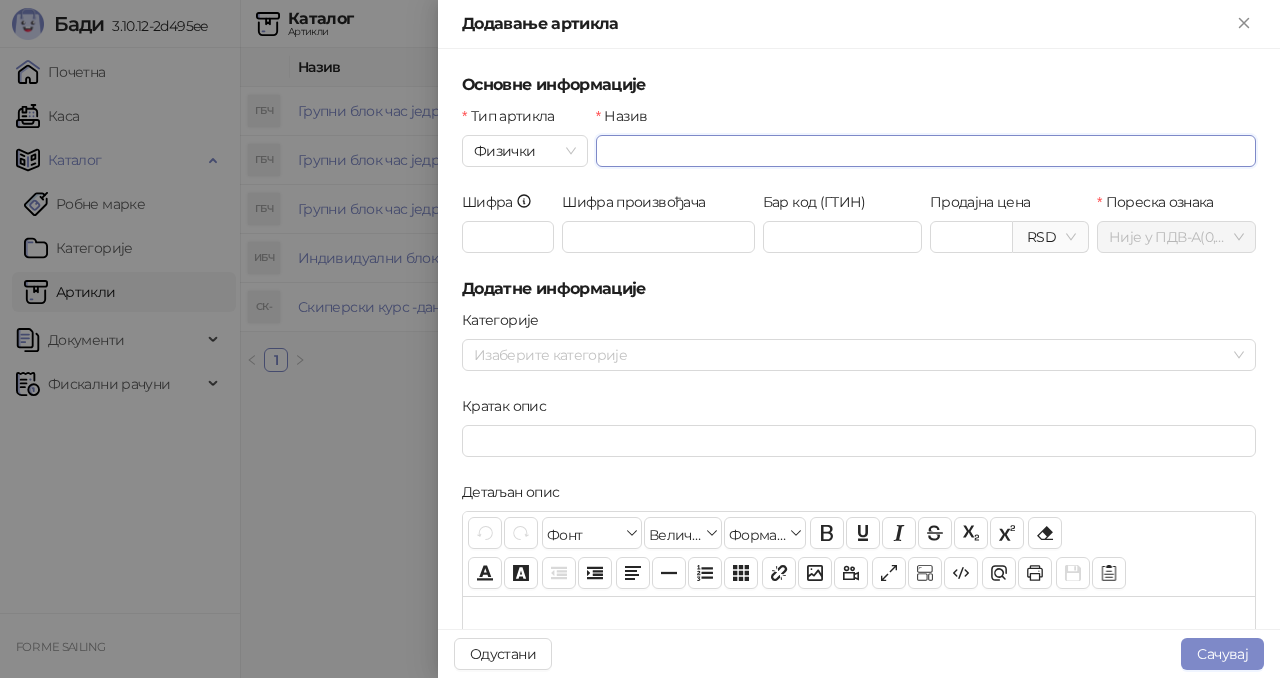 click on "Назив" at bounding box center (926, 151) 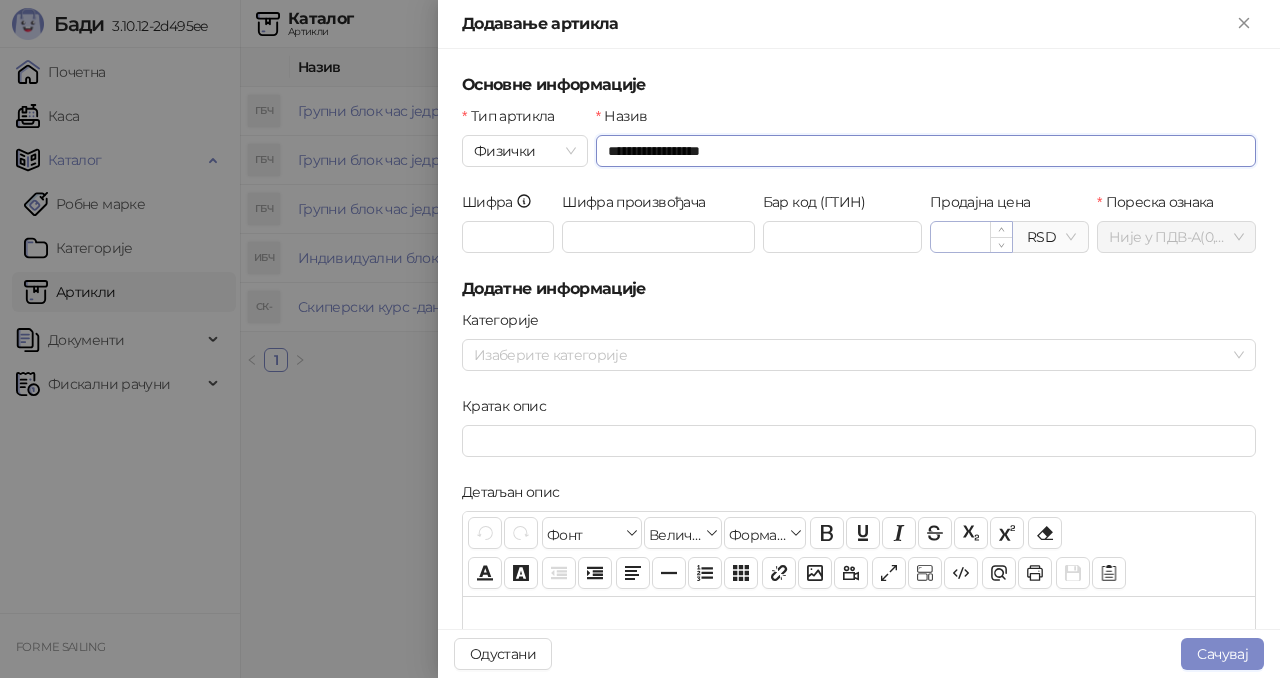 type on "**********" 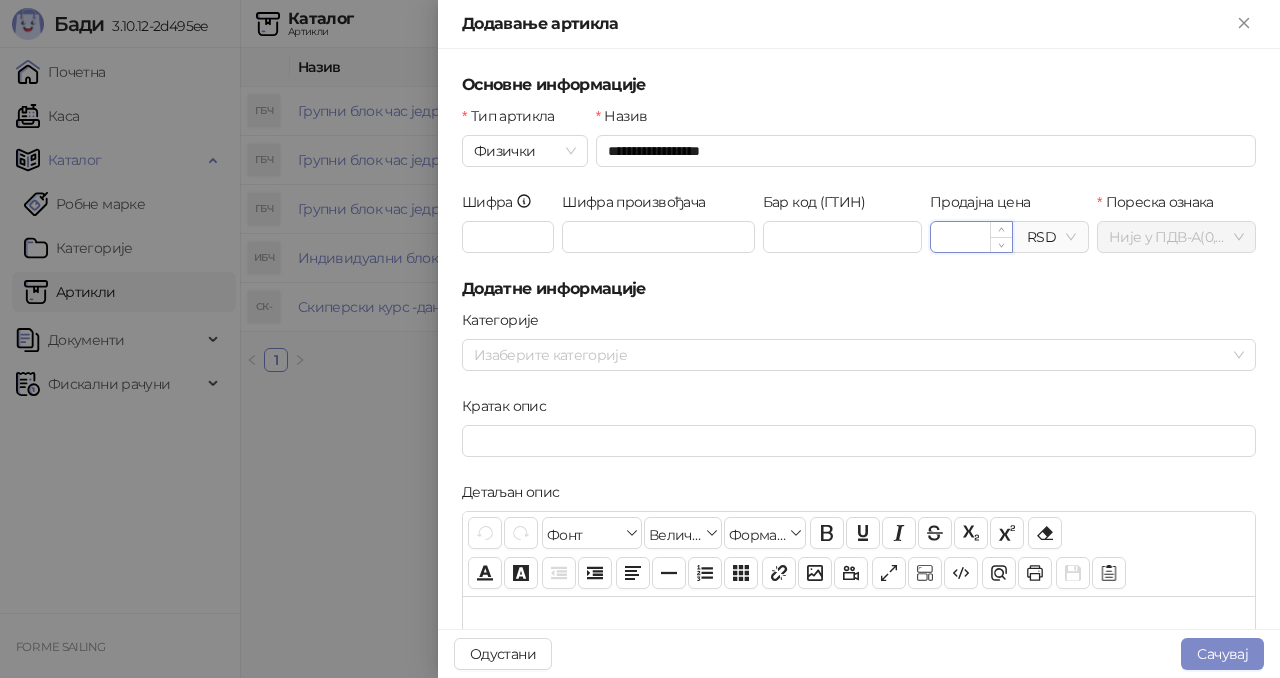 click on "Продајна цена" at bounding box center [971, 237] 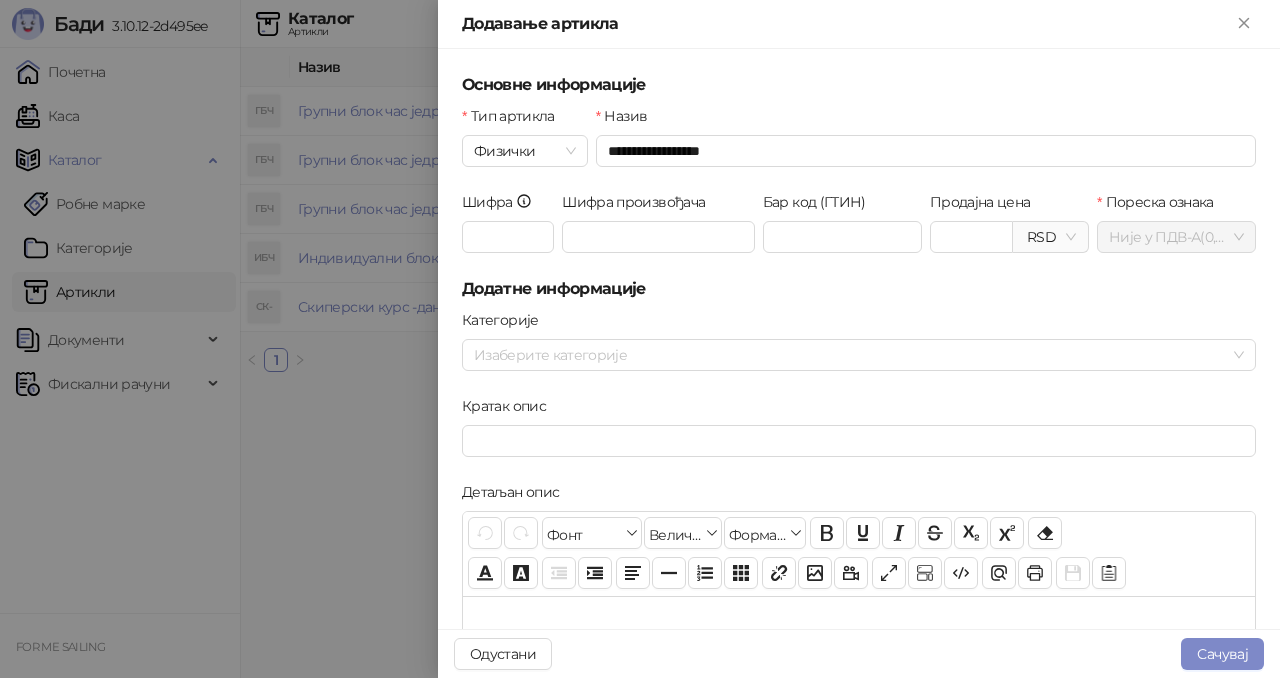 type on "*********" 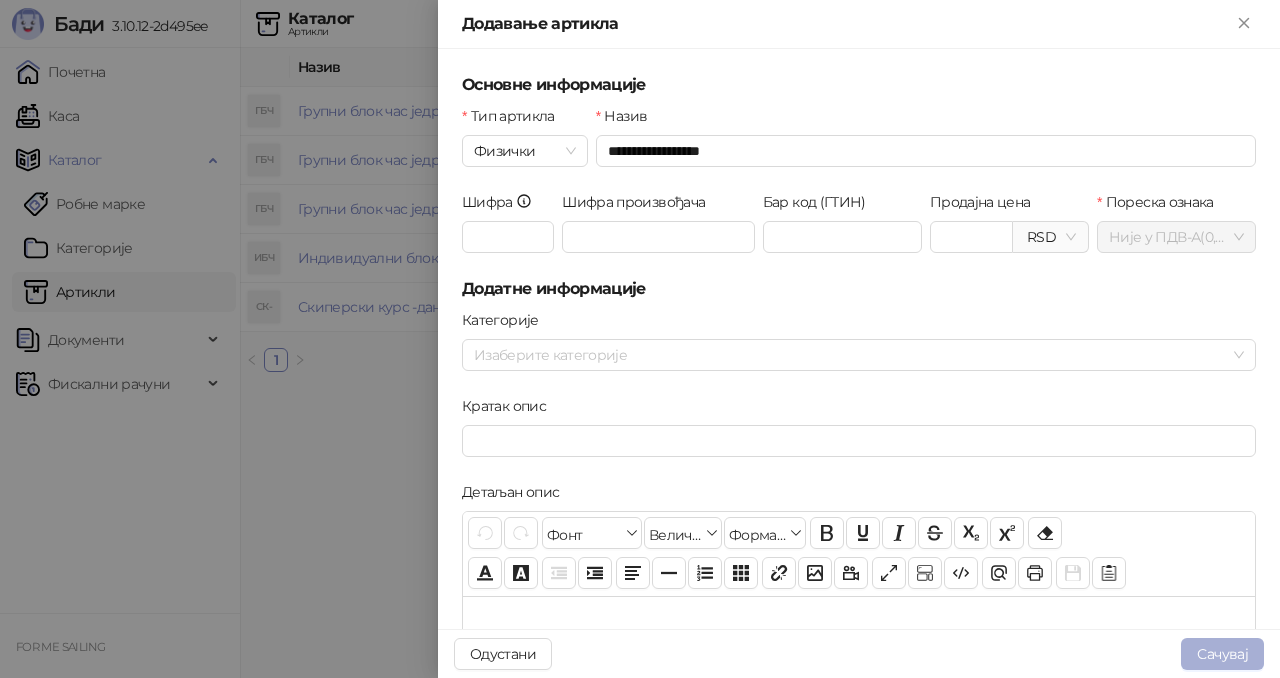 click on "Сачувај" at bounding box center [1222, 654] 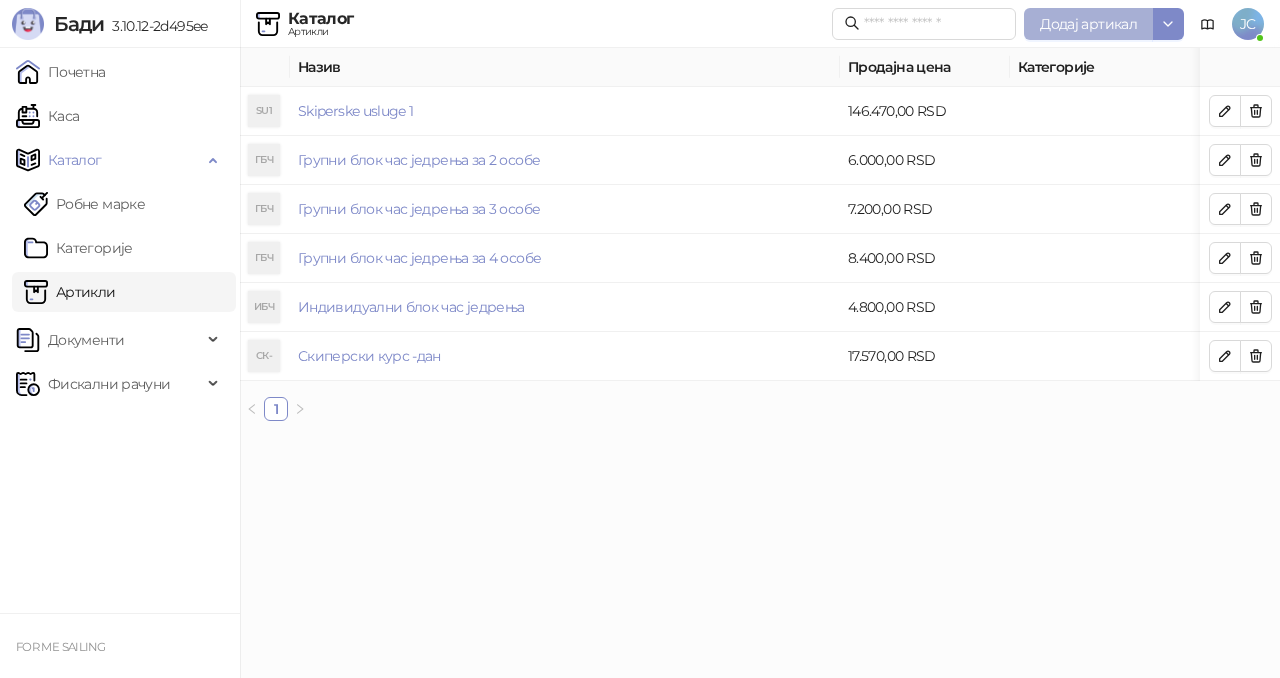 click on "Додај артикал" at bounding box center (1088, 24) 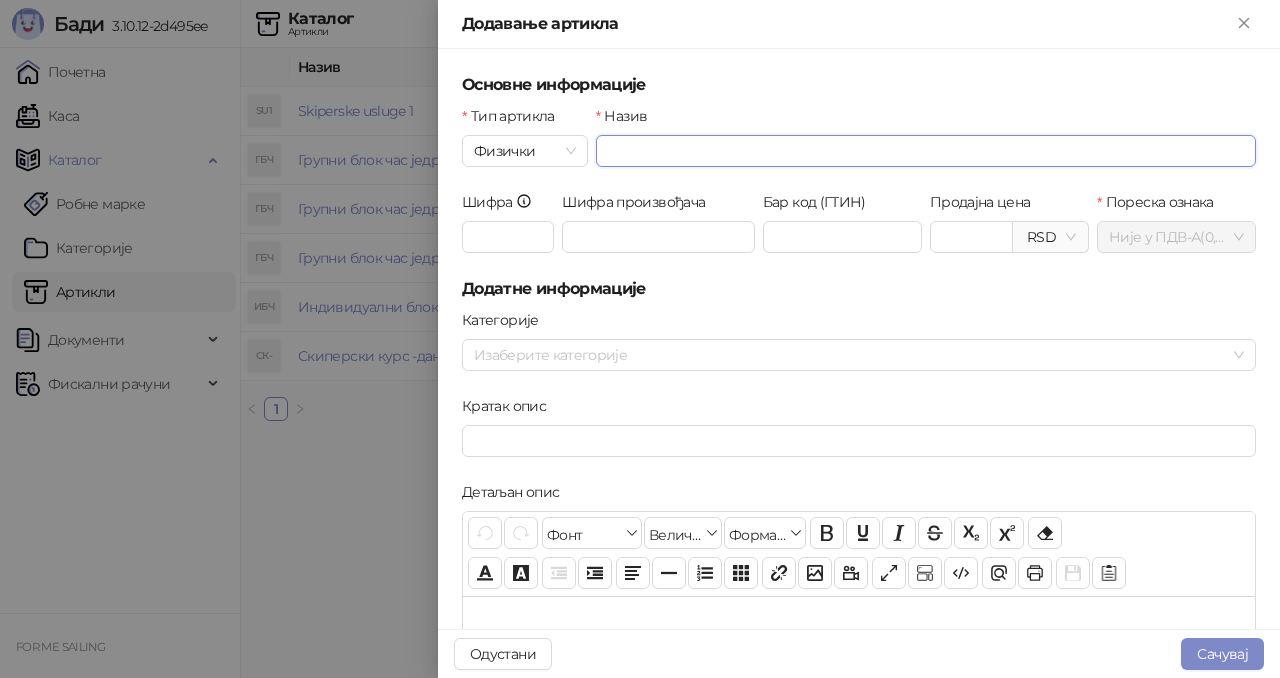 click on "Назив" at bounding box center [926, 151] 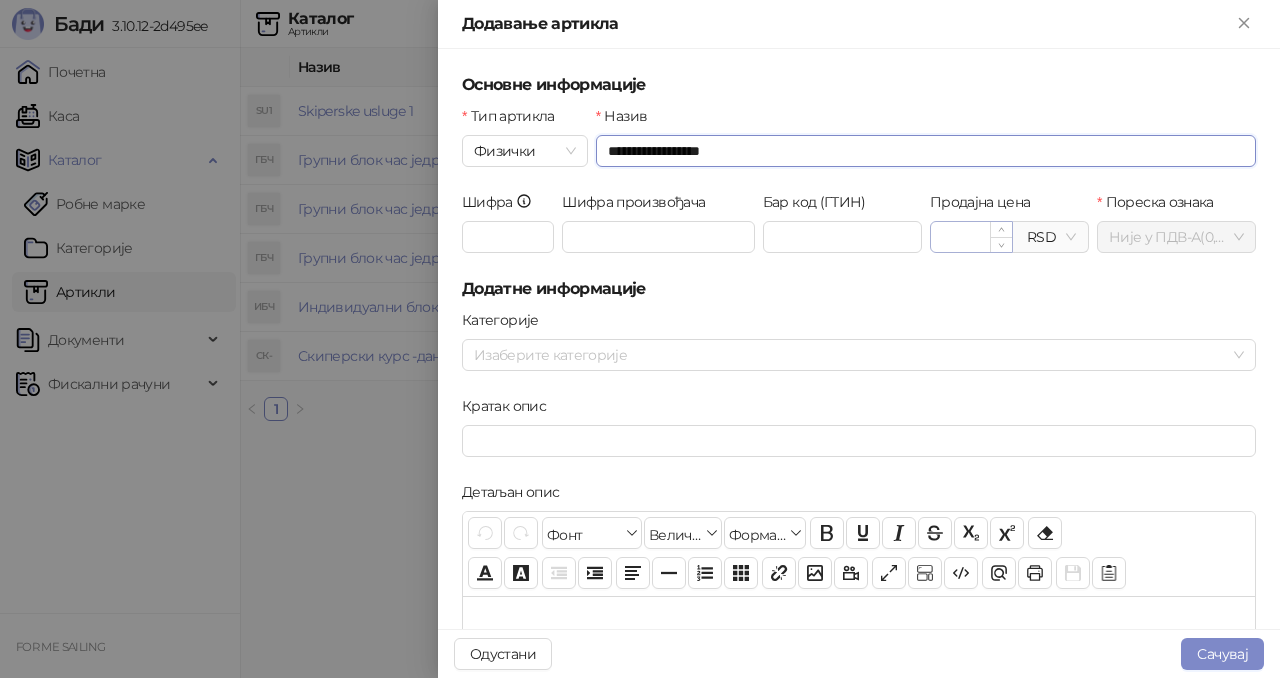 type on "**********" 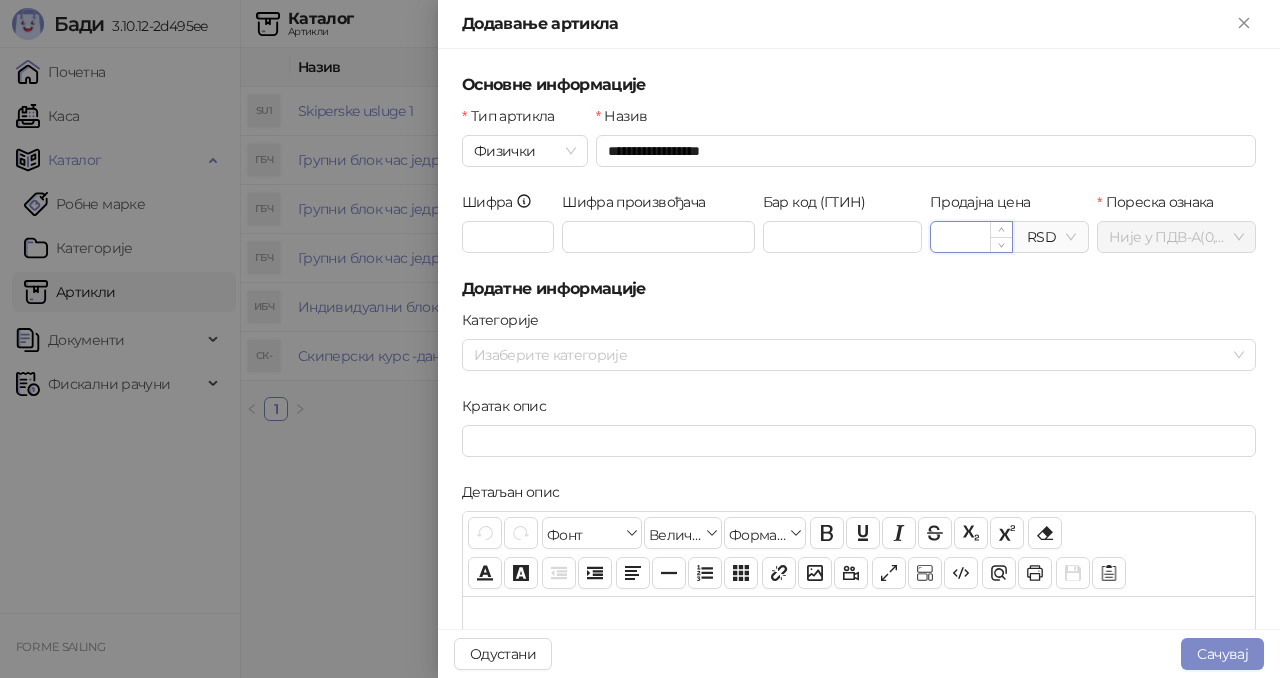click on "Продајна цена" at bounding box center [971, 237] 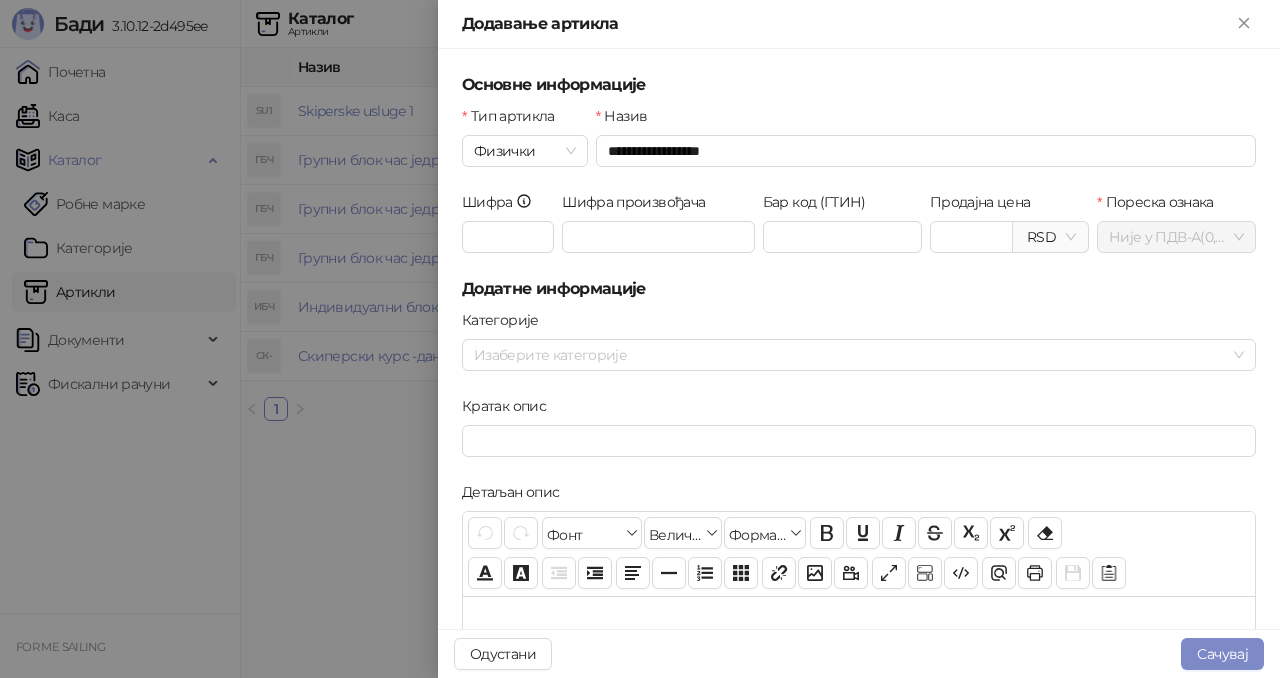 type on "*********" 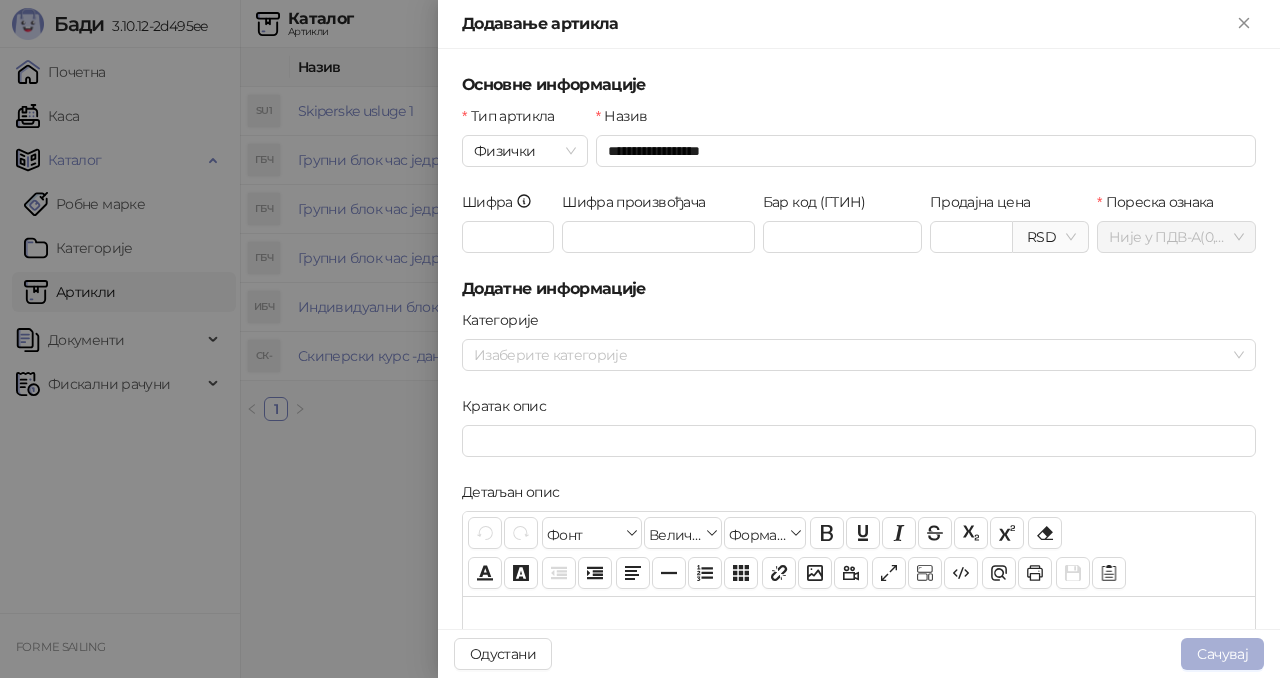 click on "Сачувај" at bounding box center [1222, 654] 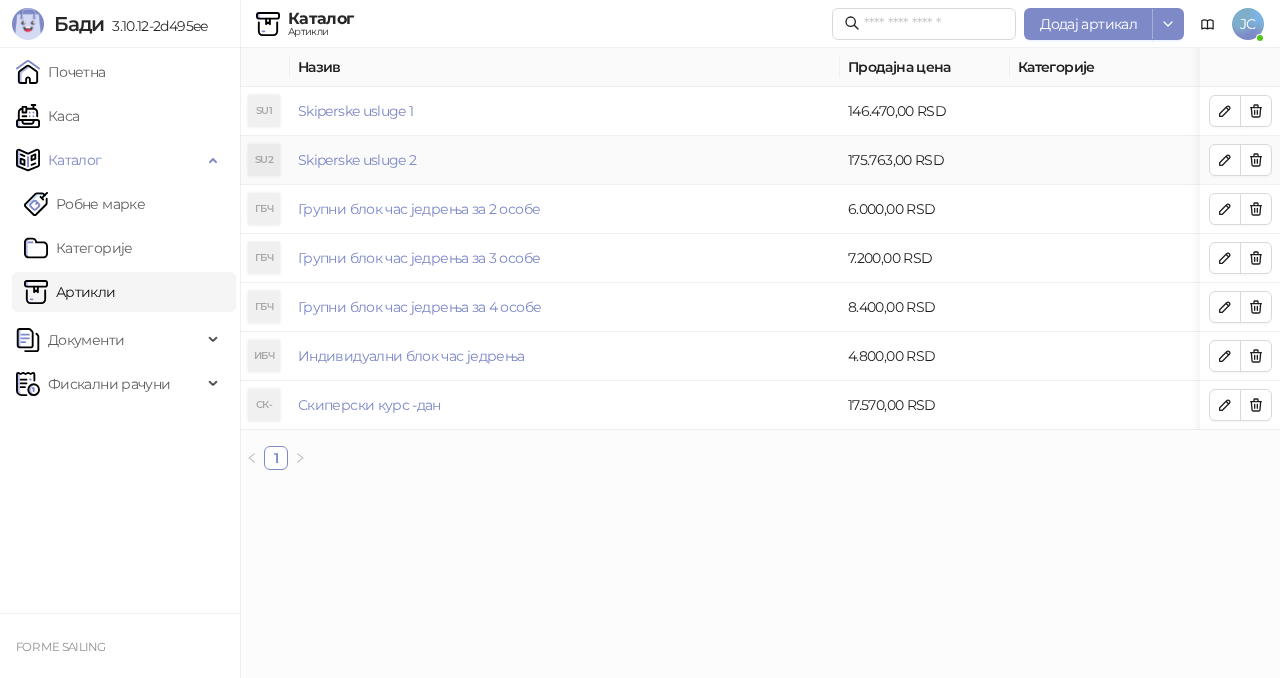 click on "175.763,00 RSD" at bounding box center (925, 160) 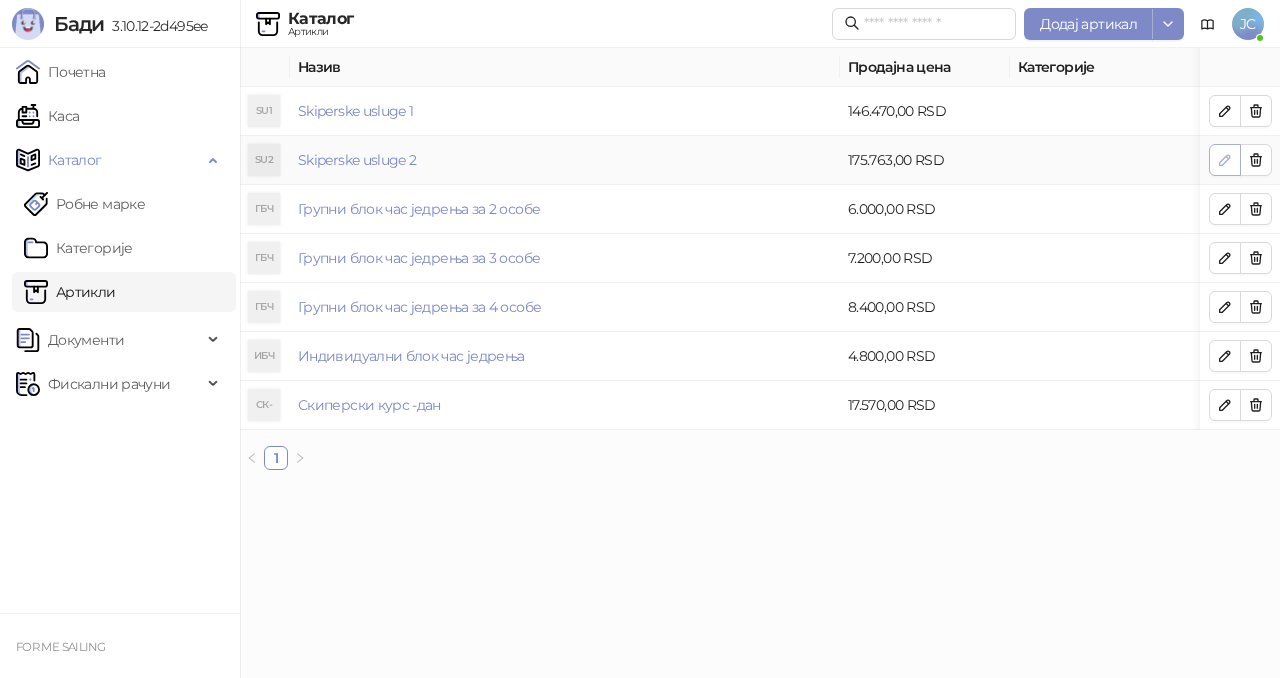 click 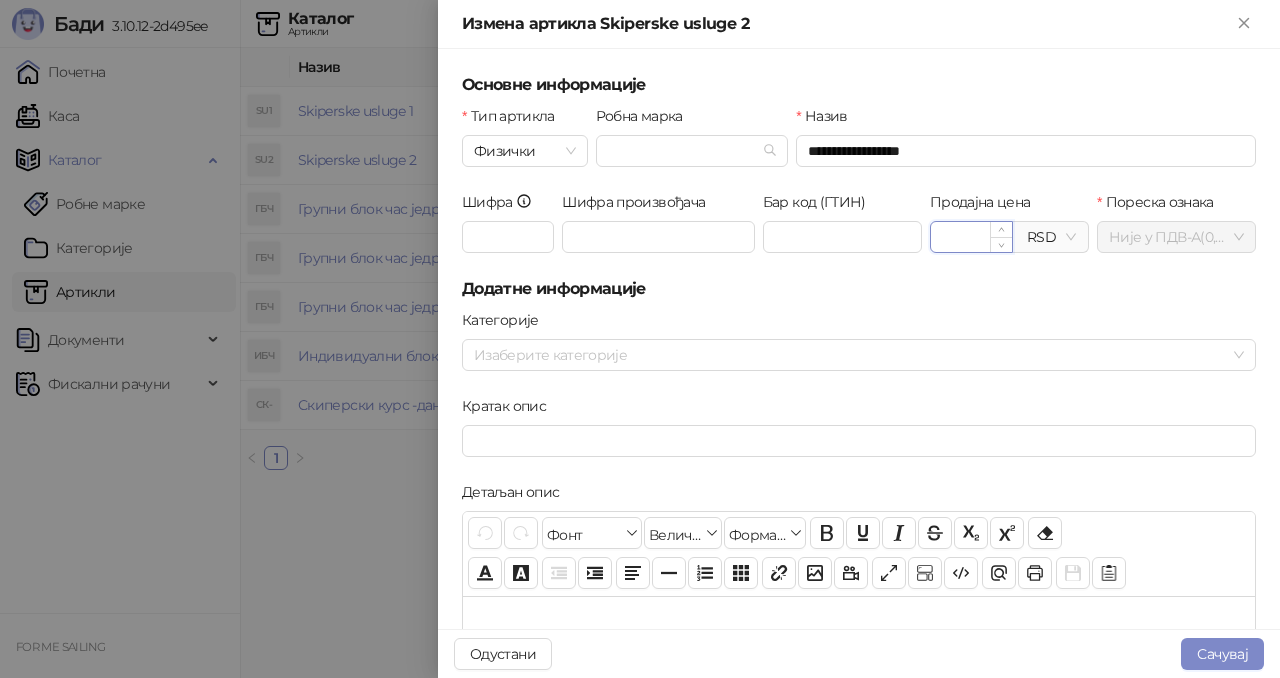 click on "*********" at bounding box center [971, 237] 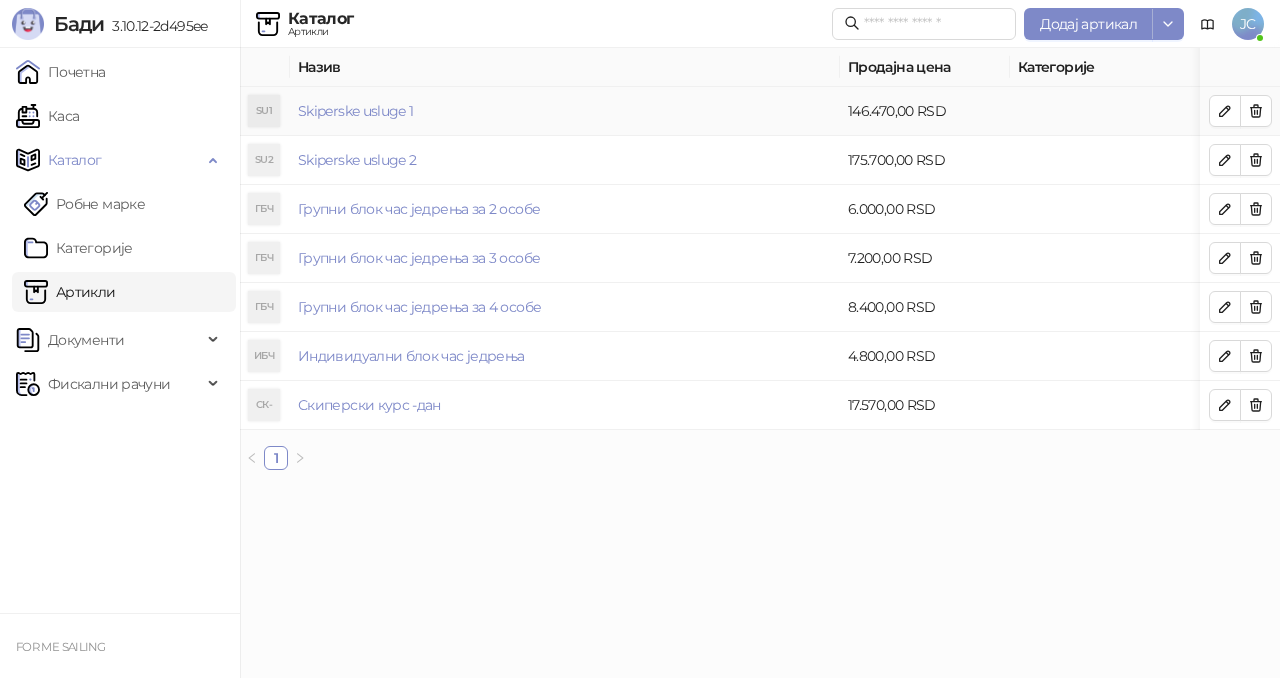 click on "146.470,00 RSD" at bounding box center [925, 111] 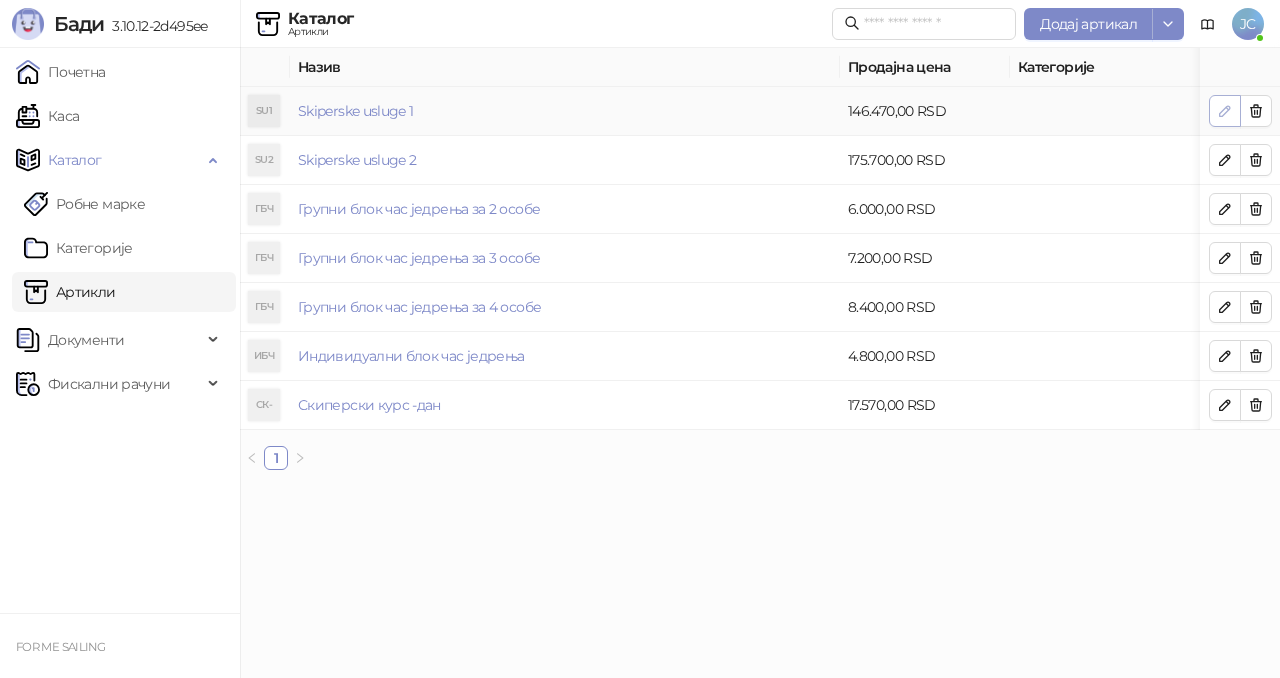 click 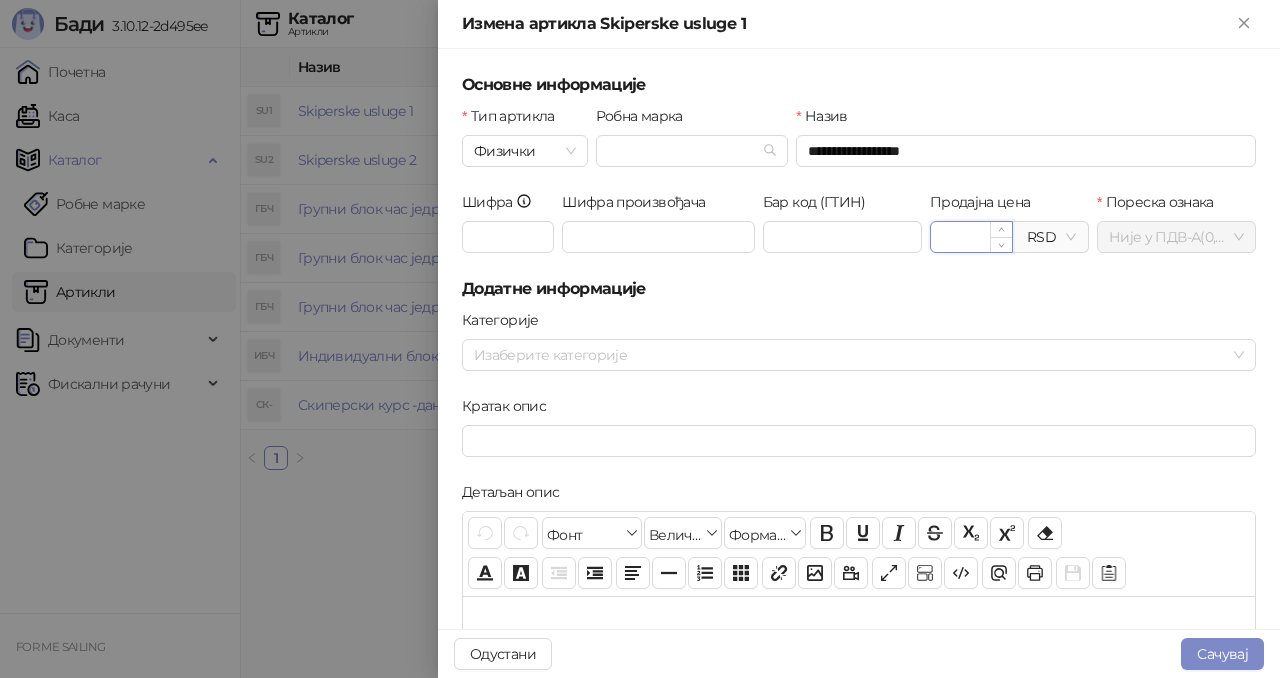 click on "*********" at bounding box center (971, 237) 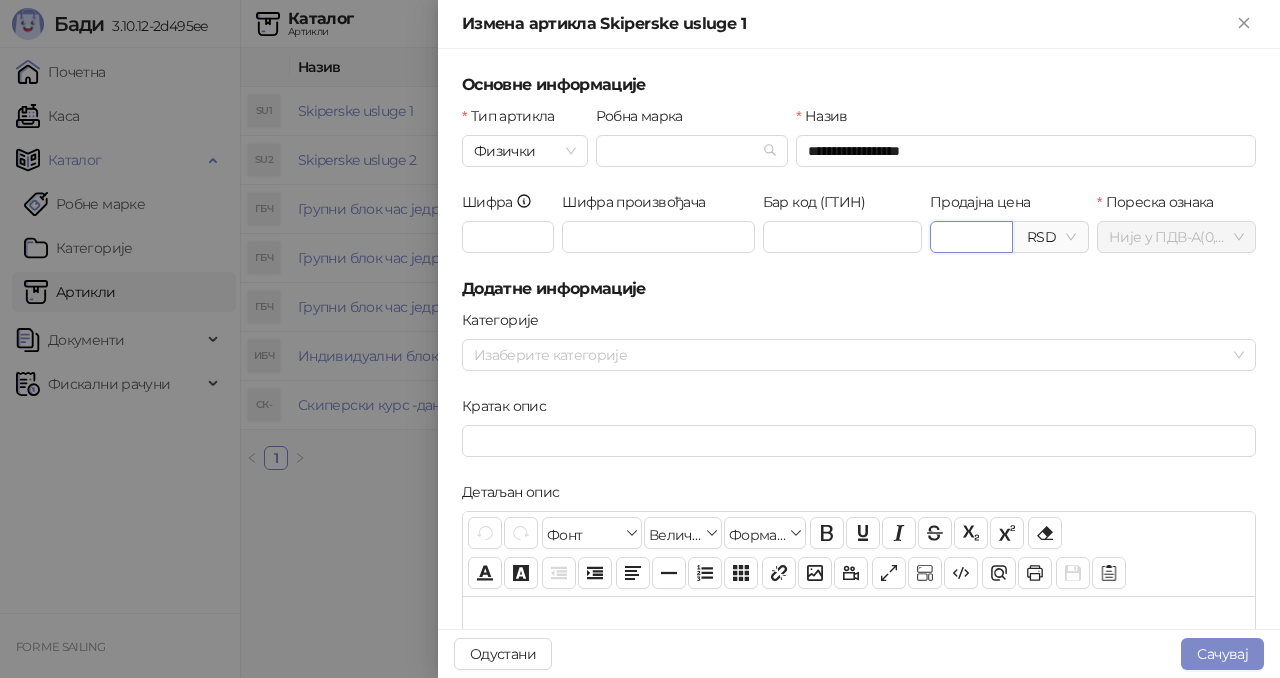 type on "*********" 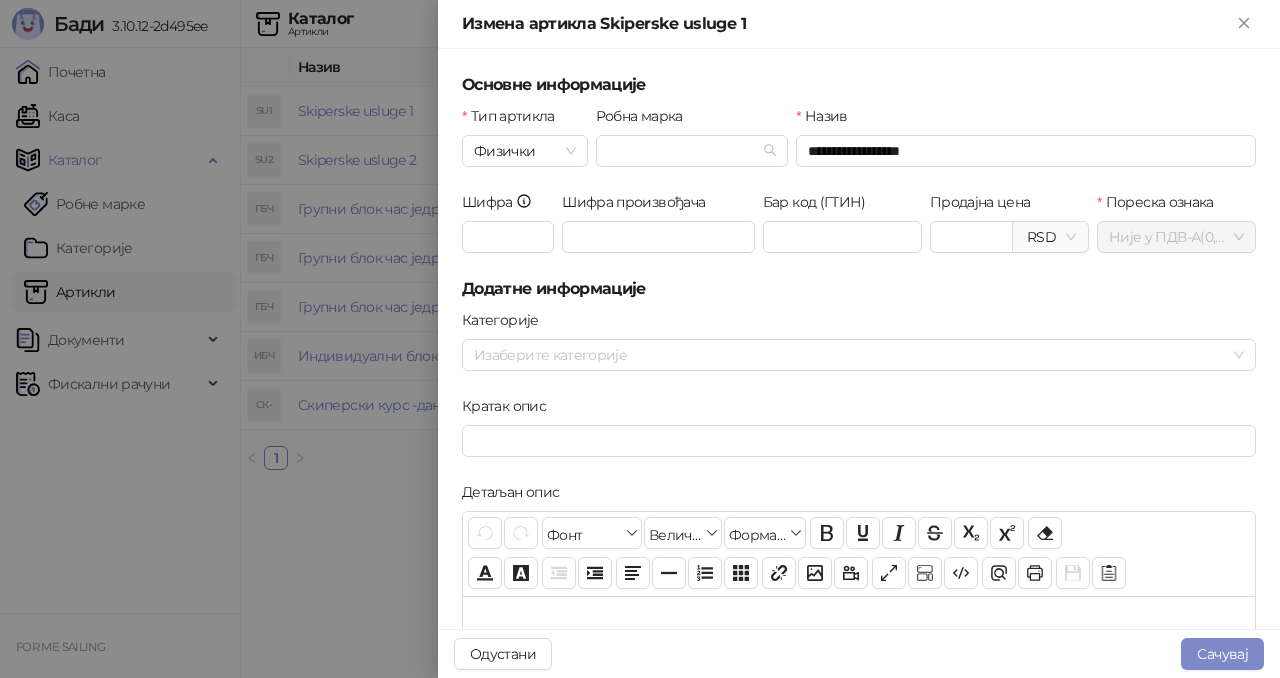 click on "Додатне информације" at bounding box center (859, 289) 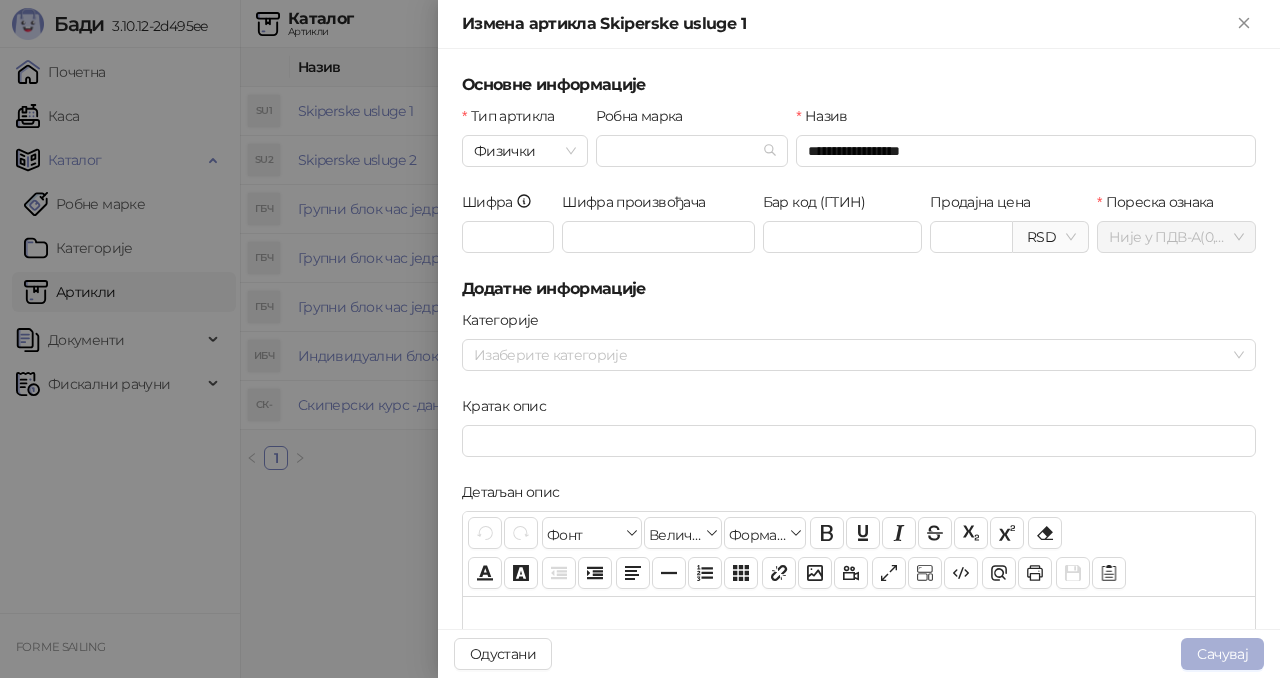 click on "Сачувај" at bounding box center (1222, 654) 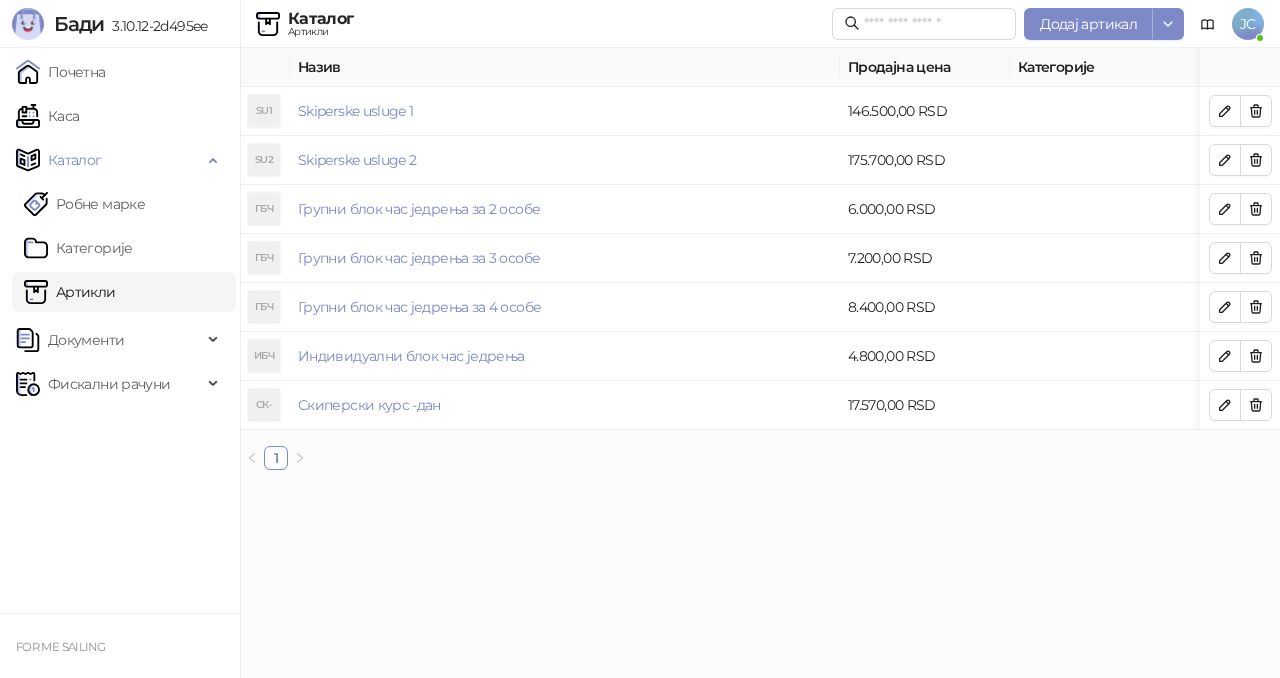 click on "Бади 3.10.12-2d495ee Почетна Каса Каталог Робне марке Категорије Артикли Документи Фискални рачуни FOR ME SAILING Каталог Артикли Додај артикал JC Додај артикал Назив Продајна цена Категорије           SU1 Skiperske usluge 1 146.500,00 RSD SU2 Skiperske usluge 2 175.700,00 RSD ГБЧ Групни блок час једрења за 2 особе 6.000,00 RSD ГБЧ Групни блок час једрења за 3 особе 7.200,00 RSD ГБЧ Групни блок час једрења за 4 особе 8.400,00 RSD ИБЧ Индивидуални блок час једрења 4.800,00 RSD СК- Скиперски курс -дан 17.570,00 RSD 1" at bounding box center [640, 243] 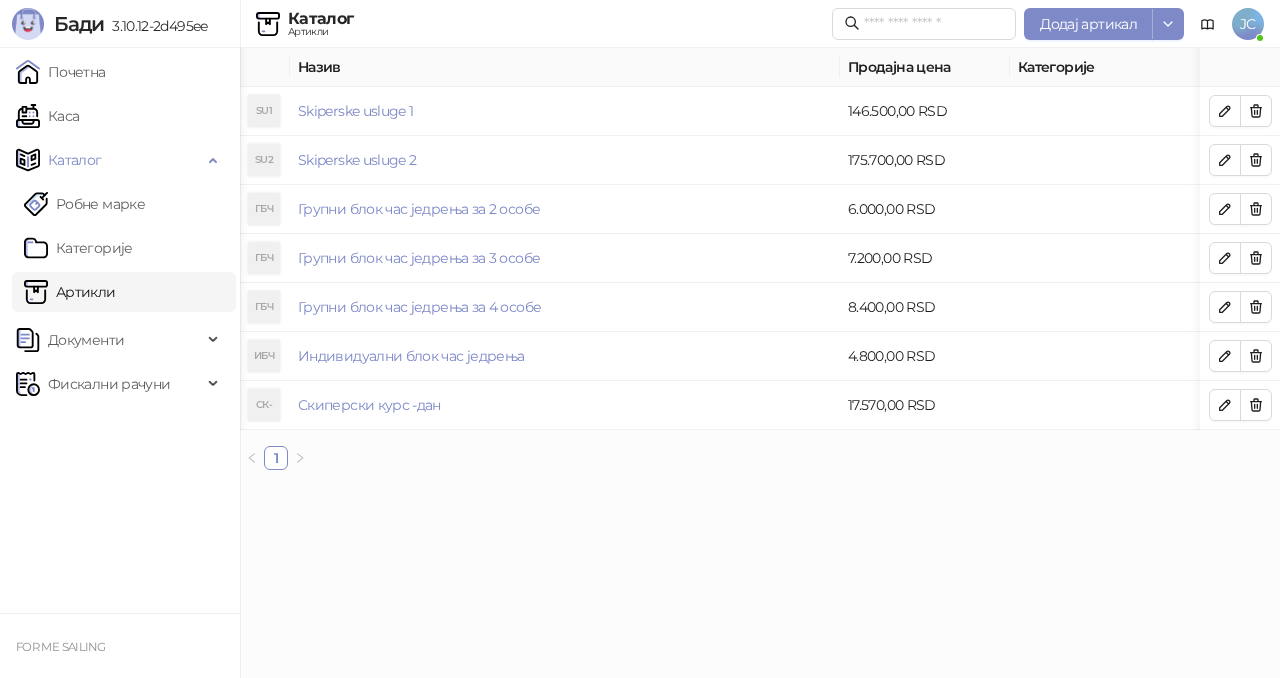 scroll, scrollTop: 0, scrollLeft: 360, axis: horizontal 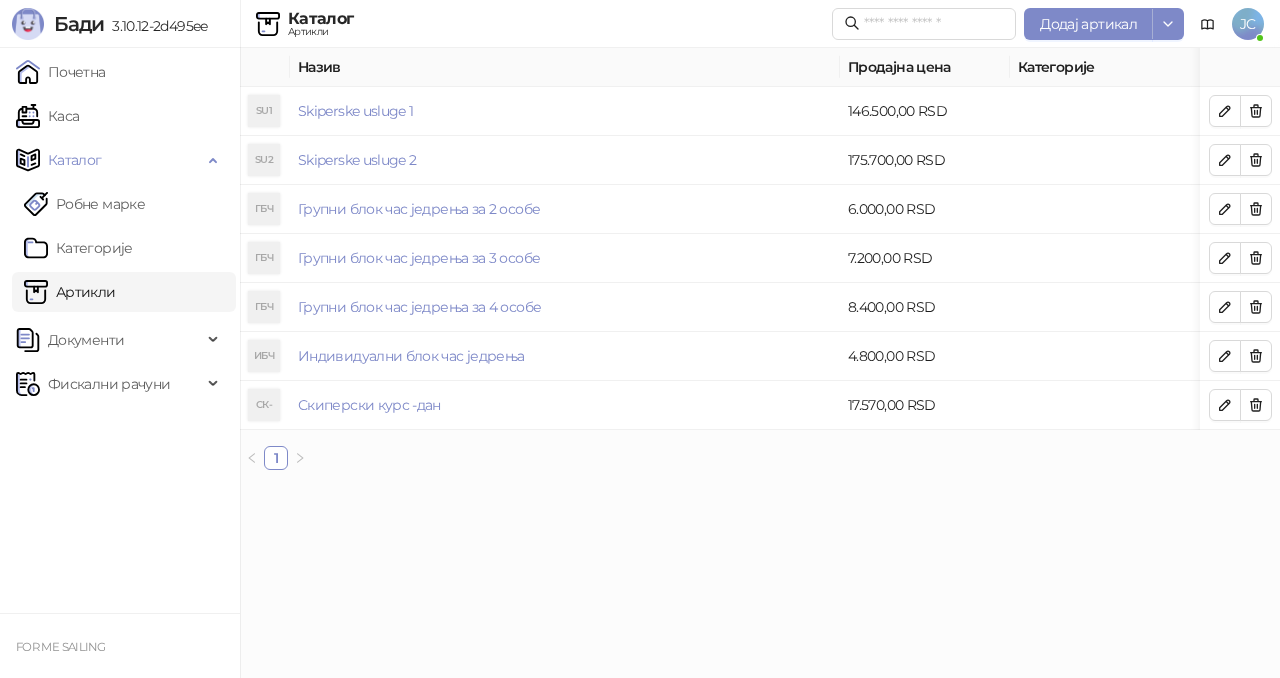 click on "Бади 3.10.12-2d495ee Почетна Каса Каталог Робне марке Категорије Артикли Документи Фискални рачуни FOR ME SAILING Каталог Артикли Додај артикал JC Додај артикал Назив Продајна цена Категорије           SU1 Skiperske usluge 1 146.500,00 RSD SU2 Skiperske usluge 2 175.700,00 RSD ГБЧ Групни блок час једрења за 2 особе 6.000,00 RSD ГБЧ Групни блок час једрења за 3 особе 7.200,00 RSD ГБЧ Групни блок час једрења за 4 особе 8.400,00 RSD ИБЧ Индивидуални блок час једрења 4.800,00 RSD СК- Скиперски курс -дан 17.570,00 RSD 1" at bounding box center (640, 243) 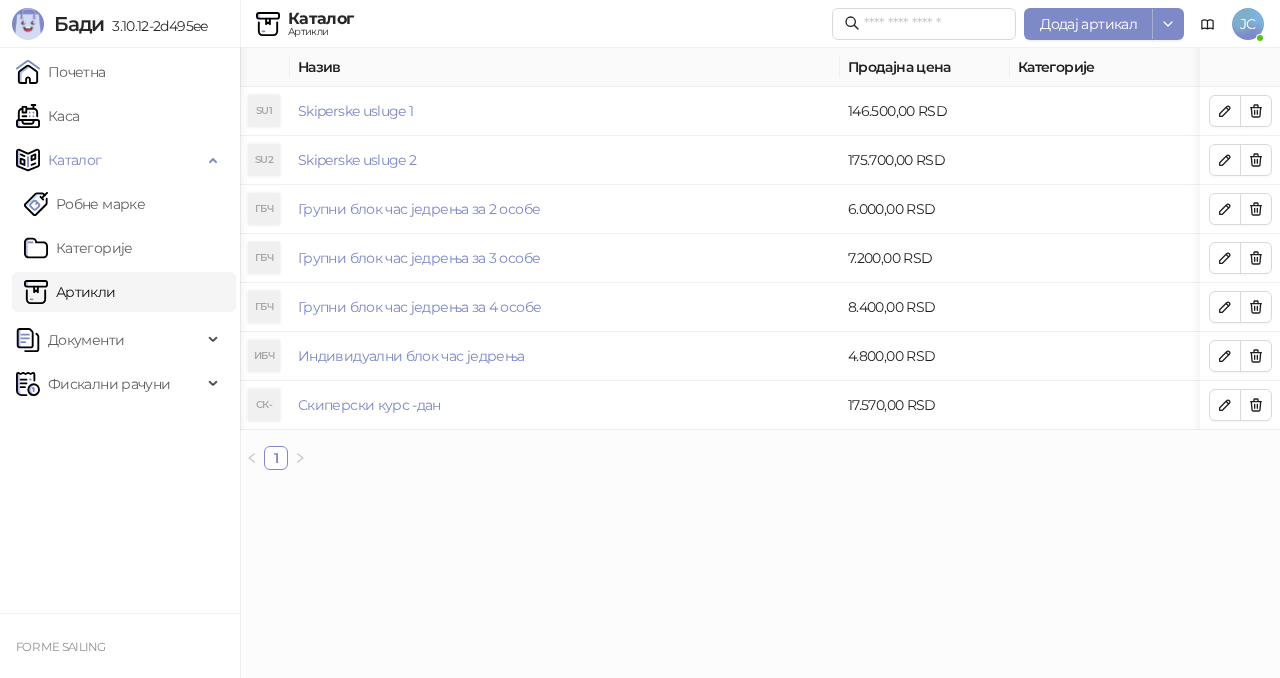 scroll, scrollTop: 0, scrollLeft: 360, axis: horizontal 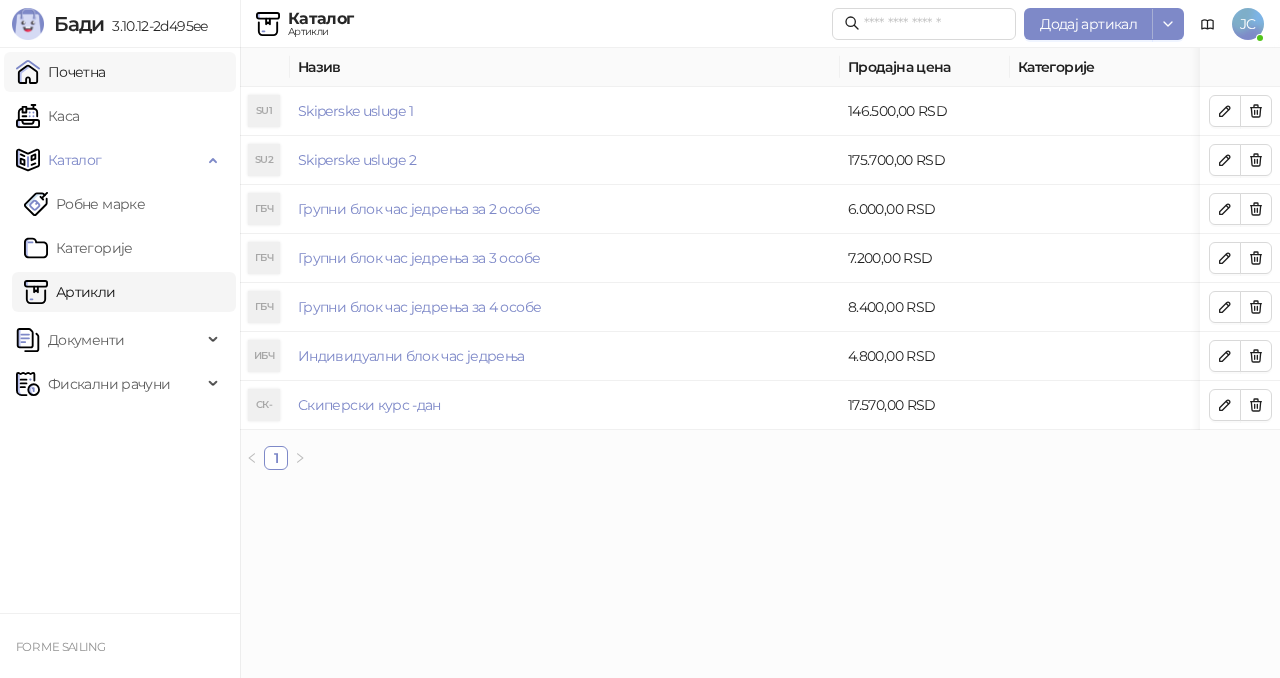 click on "Почетна" at bounding box center [61, 72] 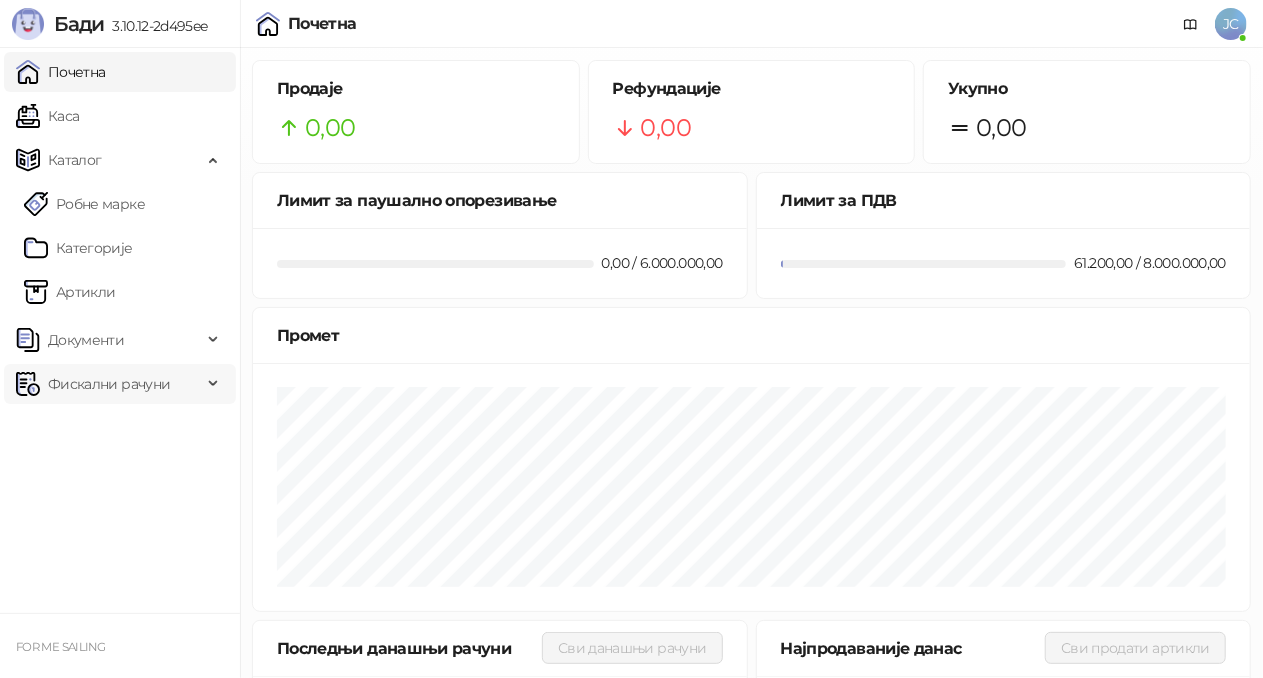 click on "Фискални рачуни" at bounding box center (109, 384) 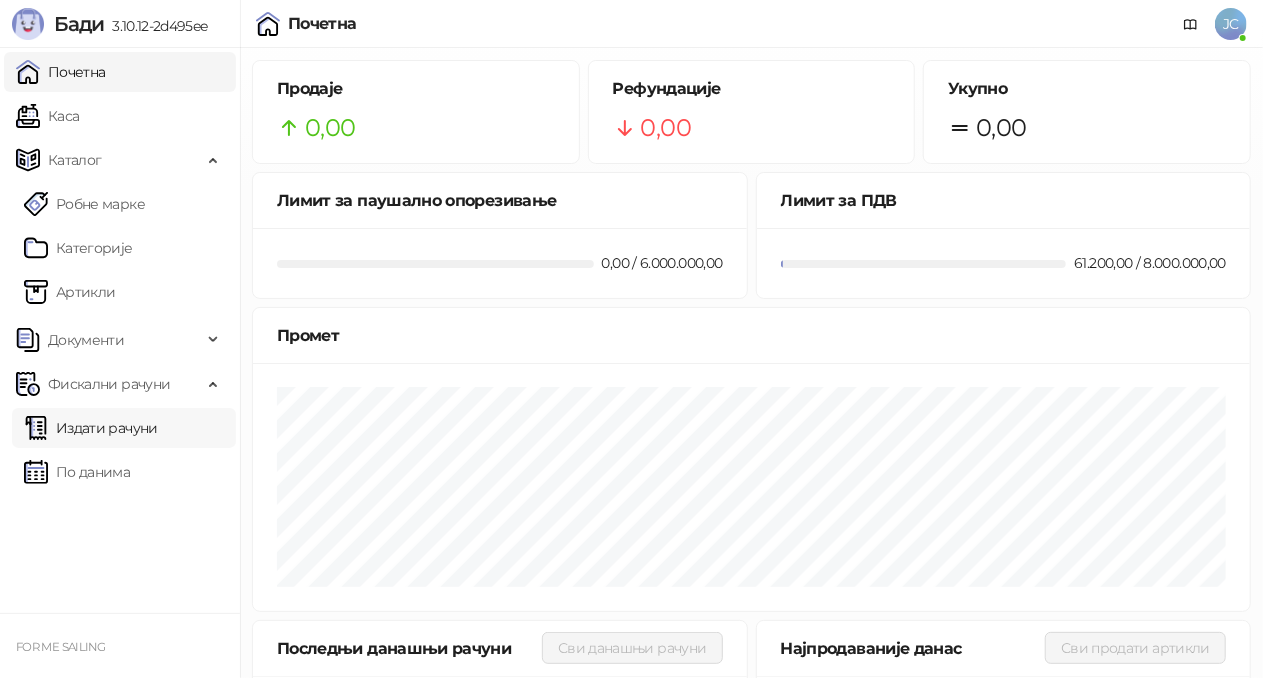 click on "Издати рачуни" at bounding box center (91, 428) 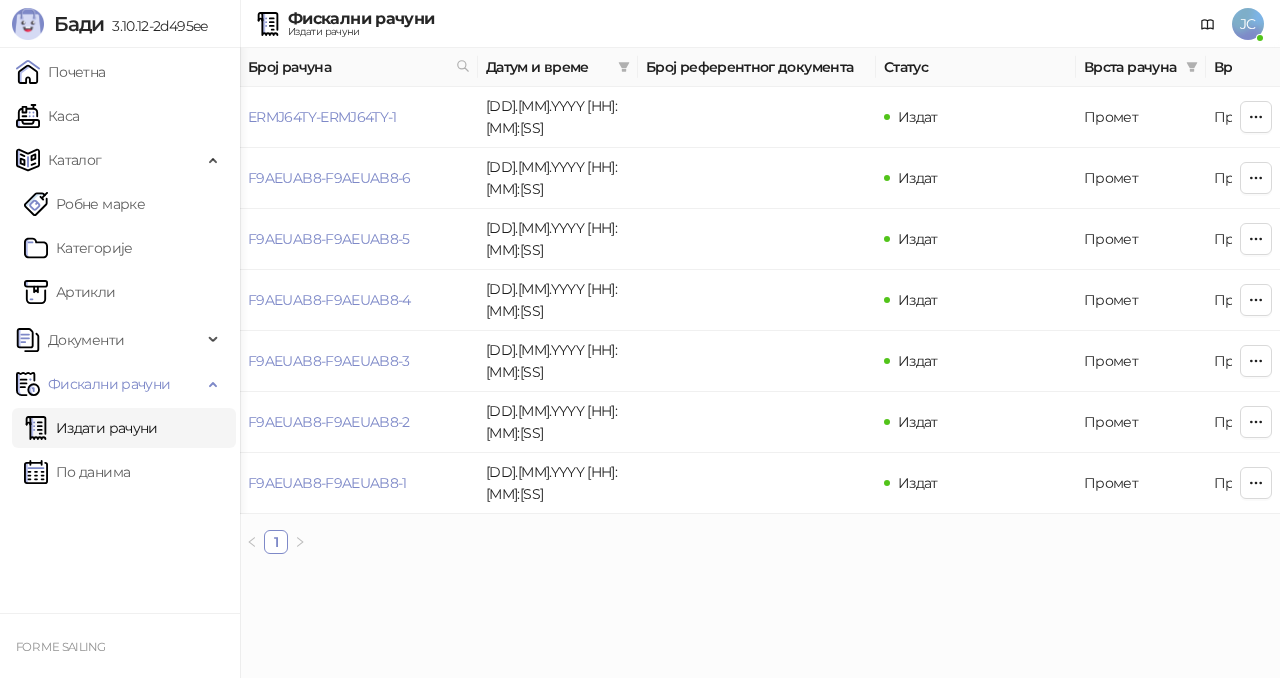 scroll, scrollTop: 0, scrollLeft: 760, axis: horizontal 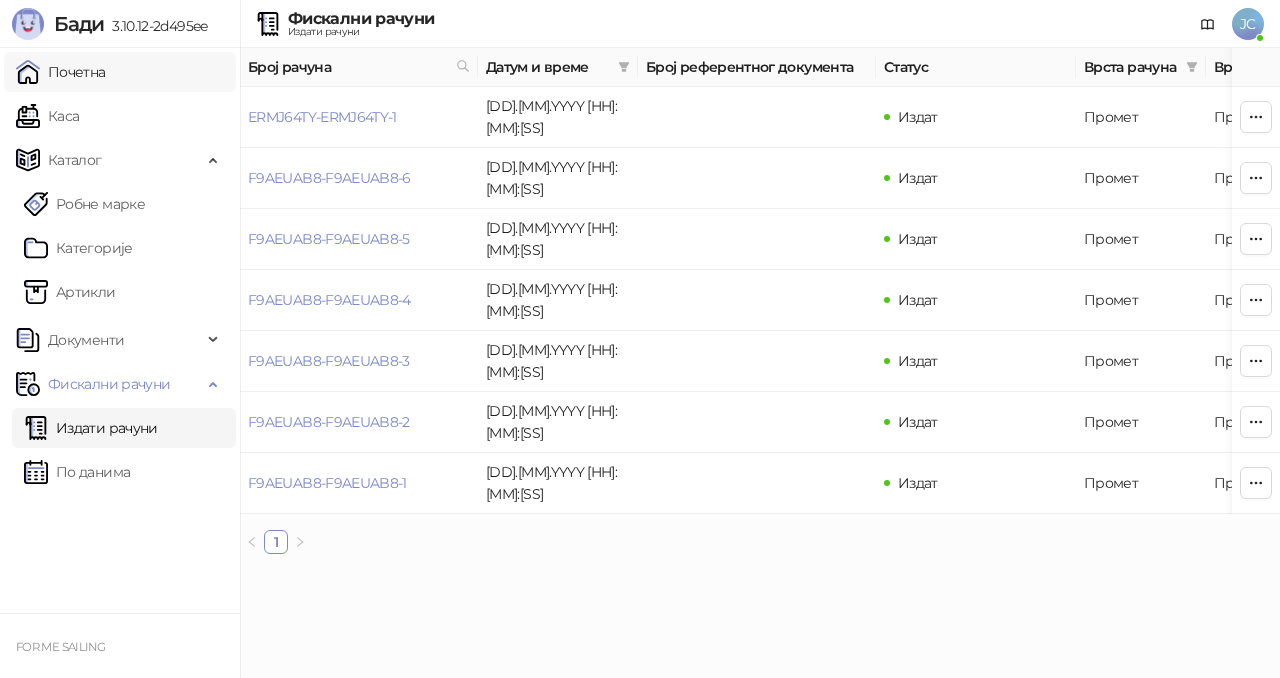 click on "Почетна" at bounding box center [61, 72] 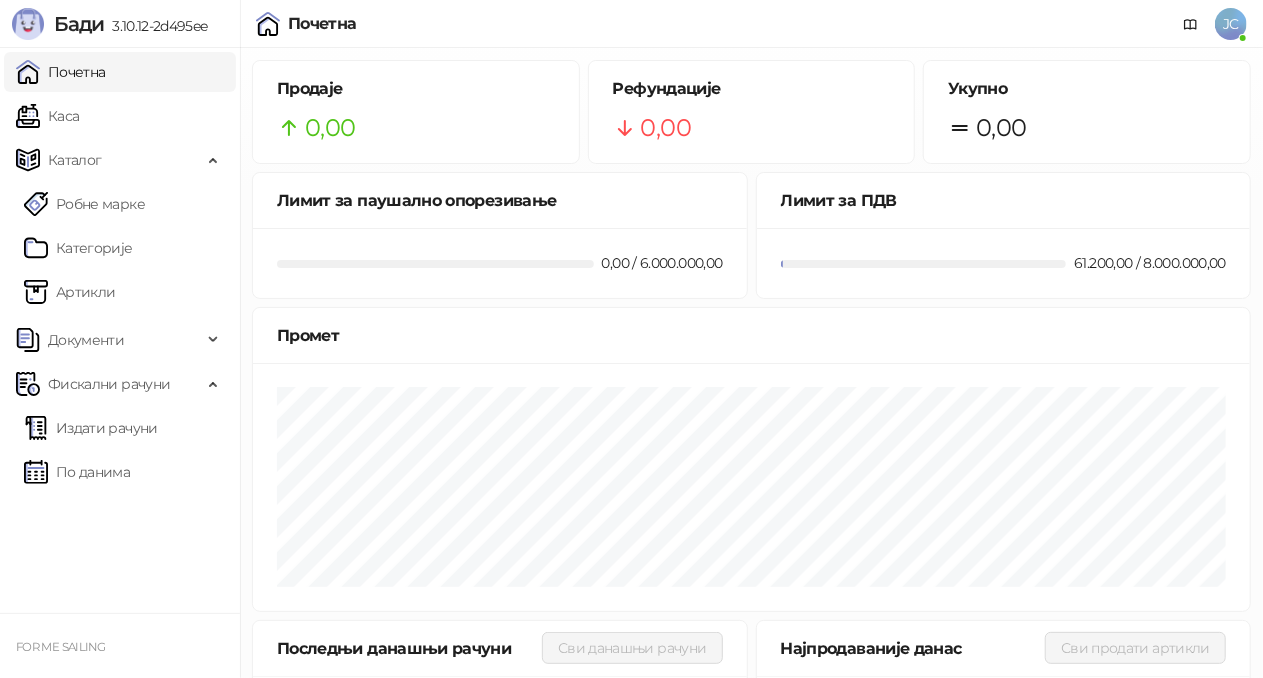 click on "JC" at bounding box center [1231, 24] 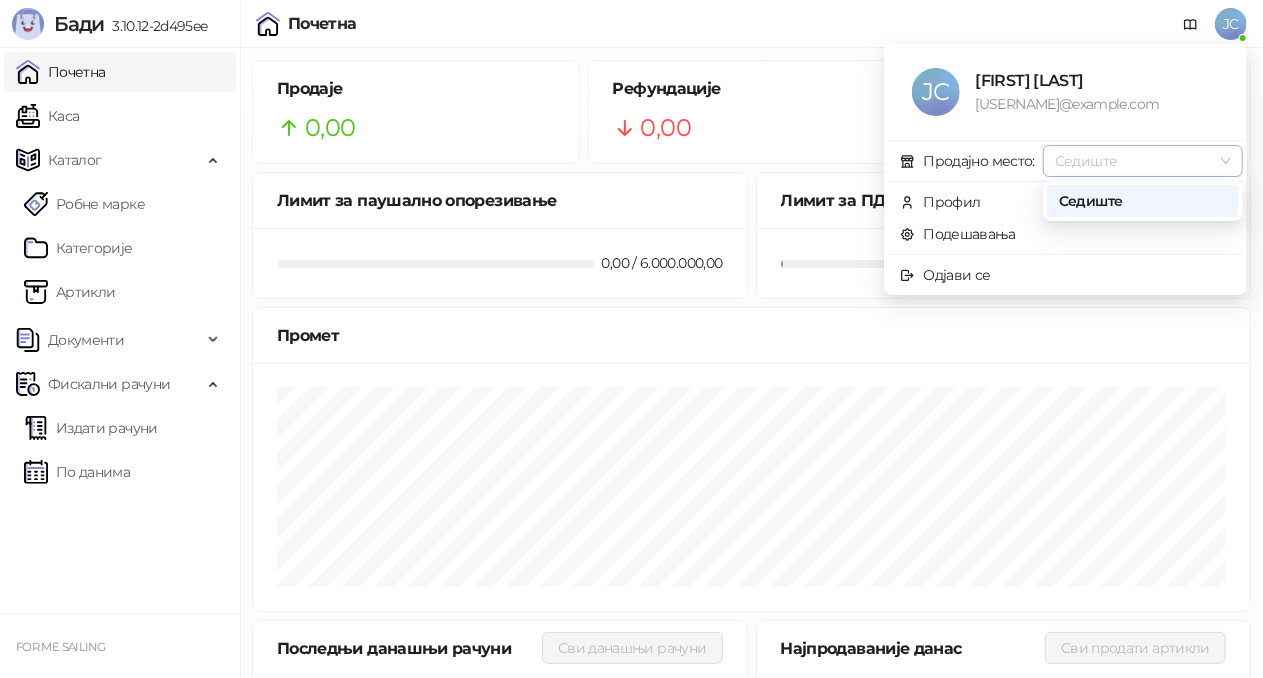 click on "Седиште" at bounding box center (1143, 161) 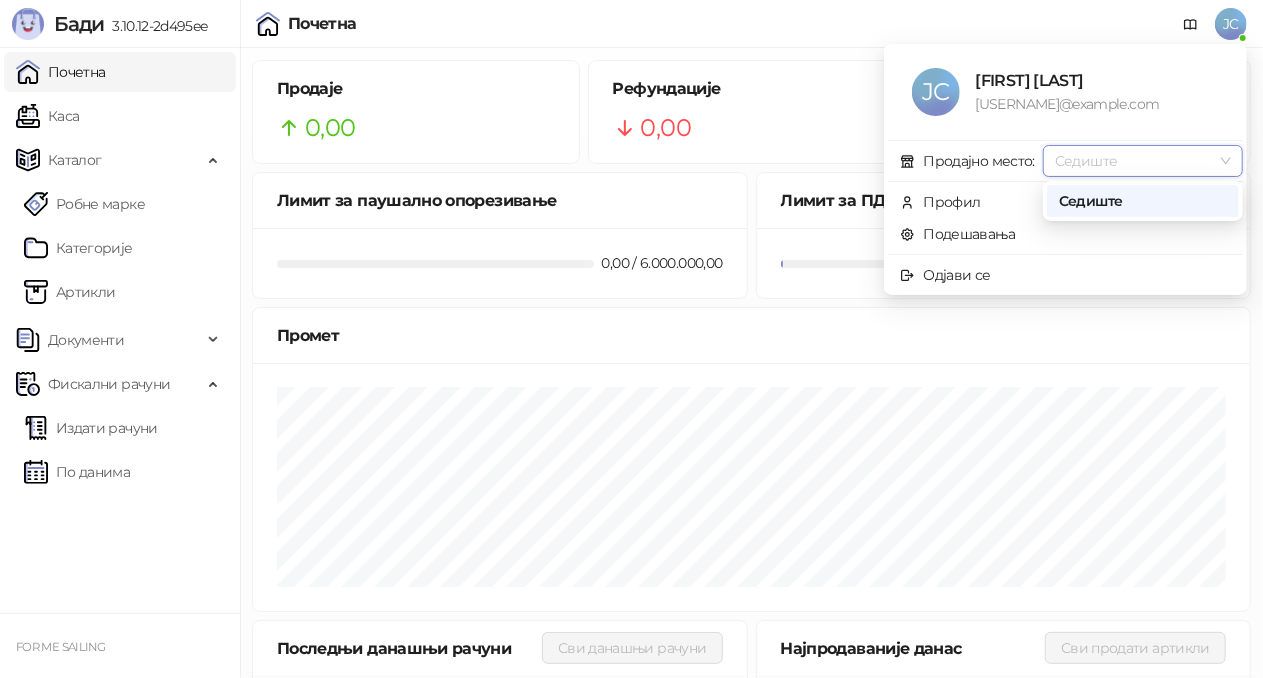 click on "Седиште" at bounding box center (1143, 201) 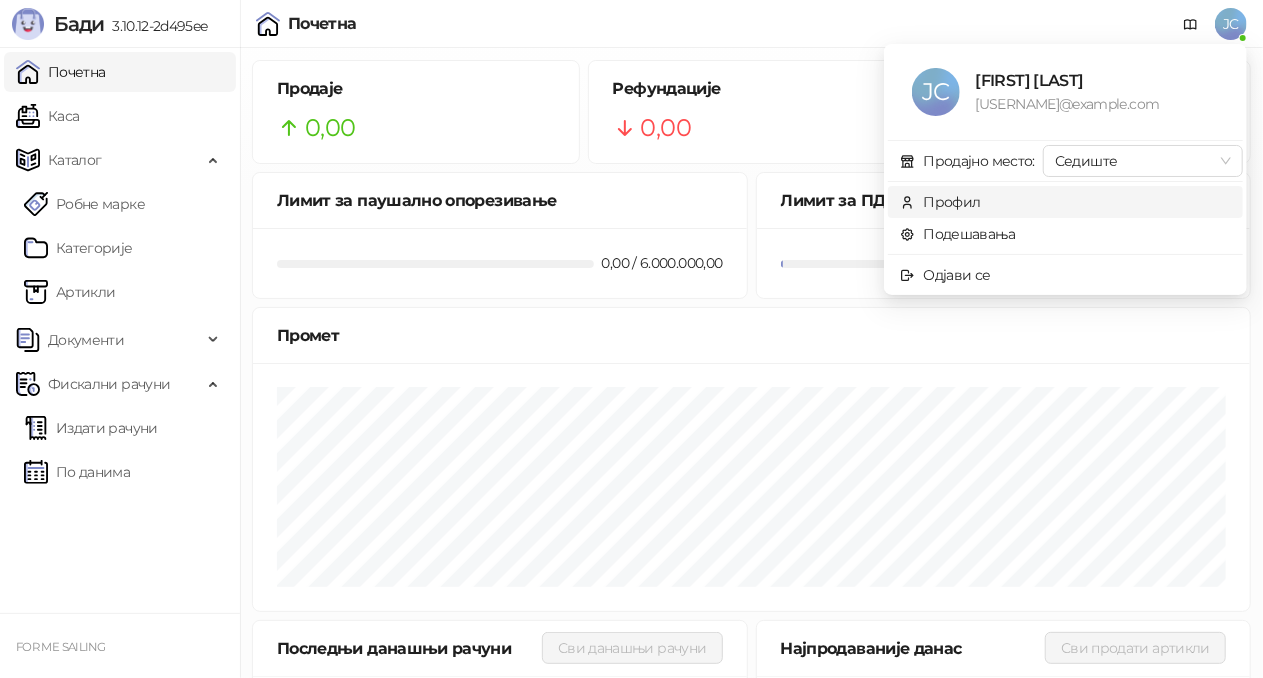 click on "Профил" at bounding box center [952, 202] 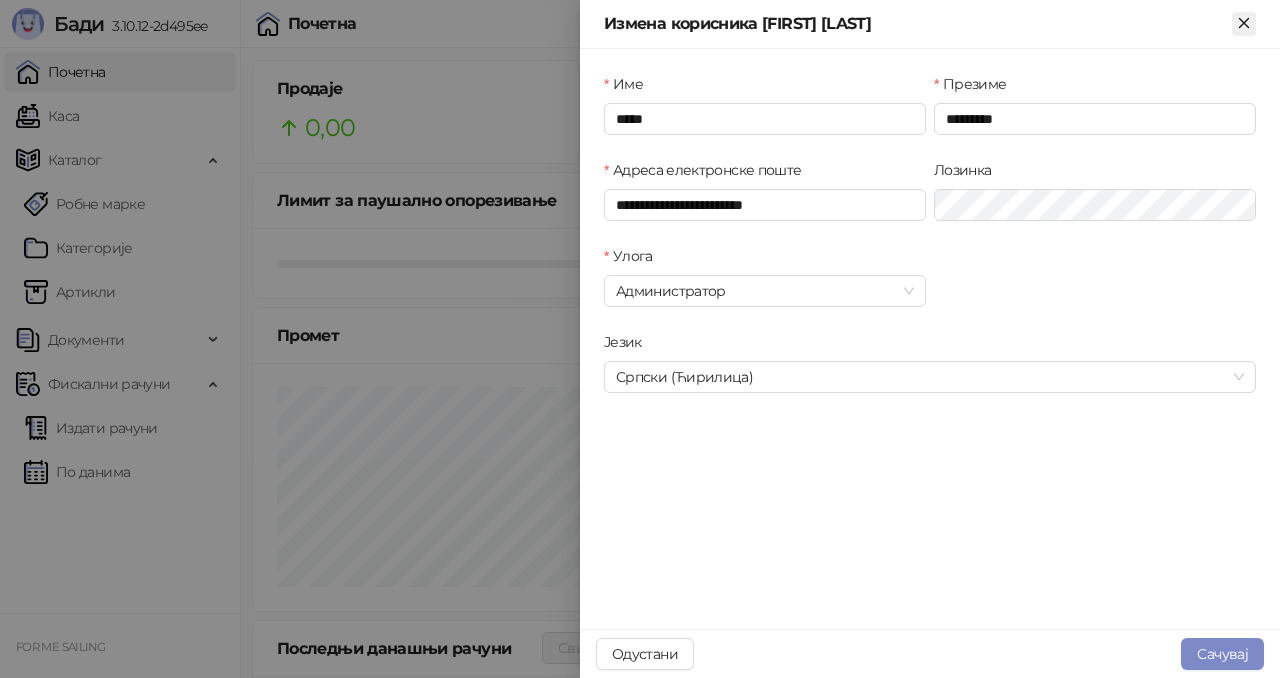 click 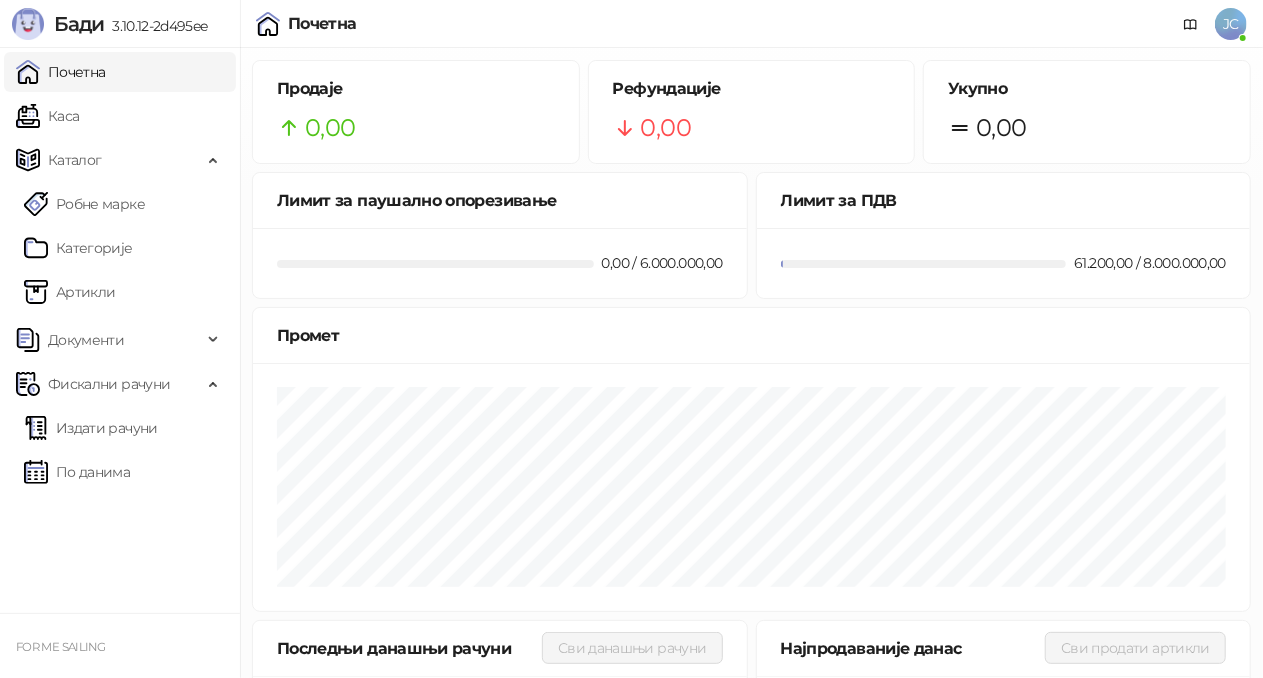 click on "JC" at bounding box center [1231, 24] 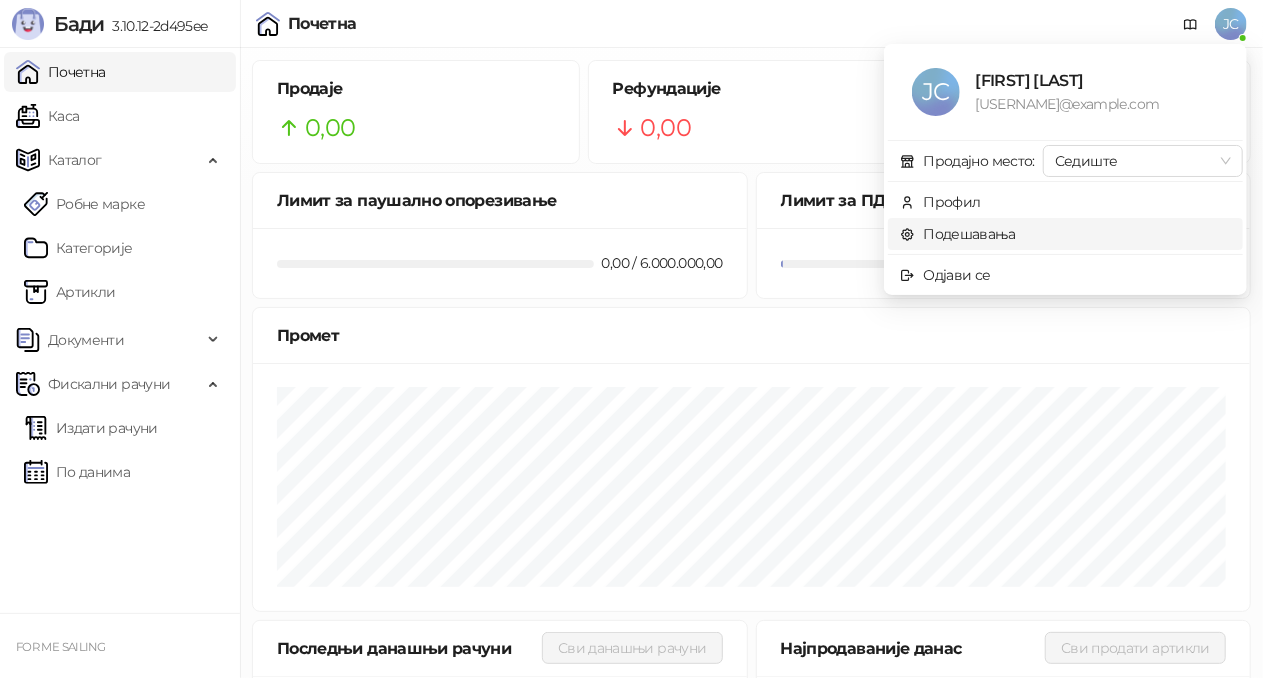 click on "Подешавања" at bounding box center (958, 234) 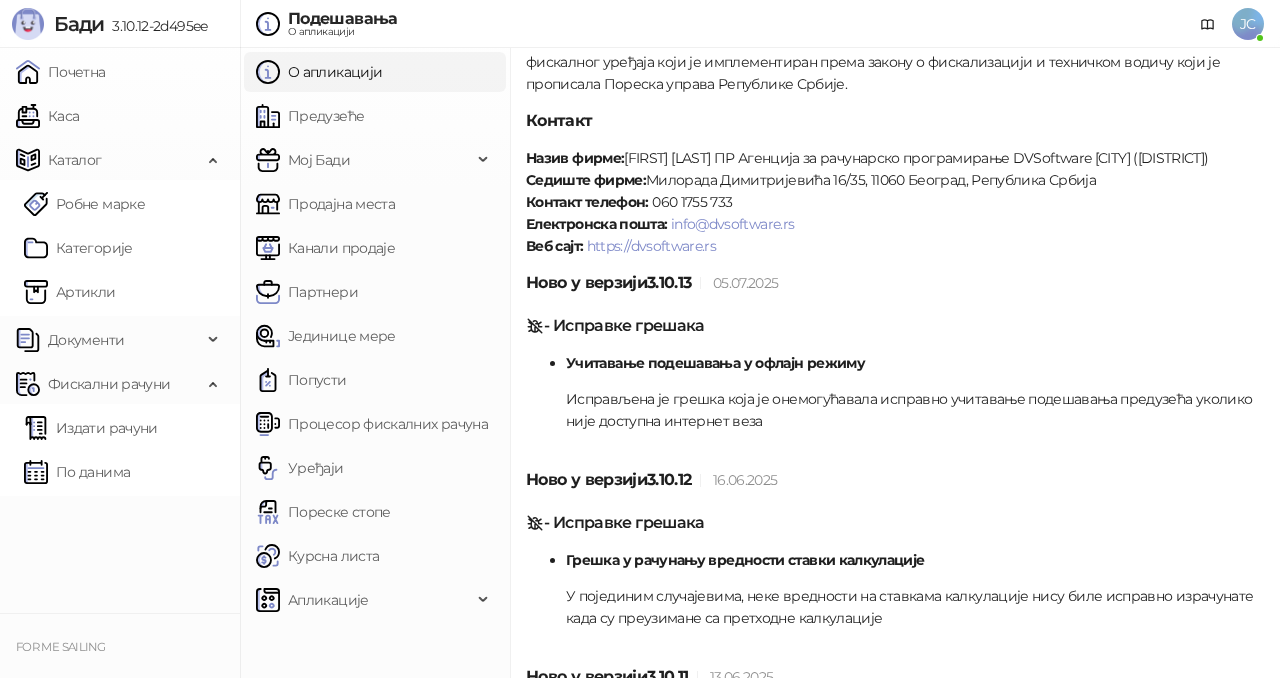 scroll, scrollTop: 0, scrollLeft: 0, axis: both 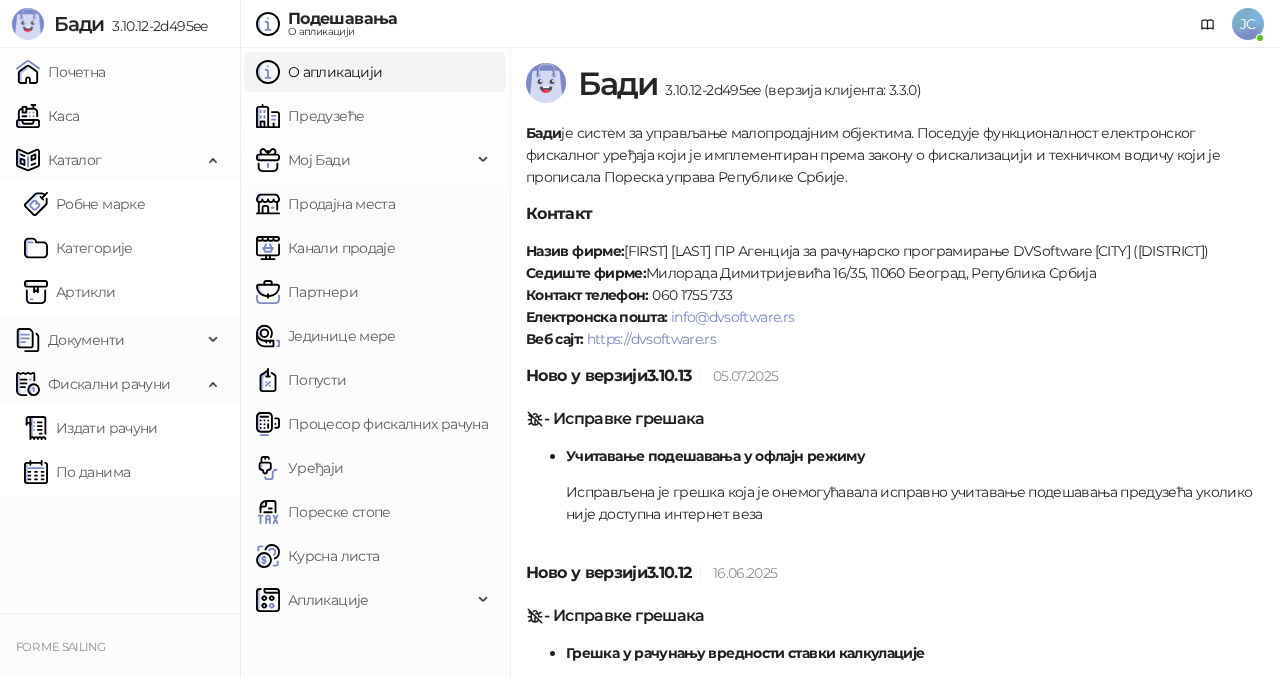 click on "JC" at bounding box center [1248, 24] 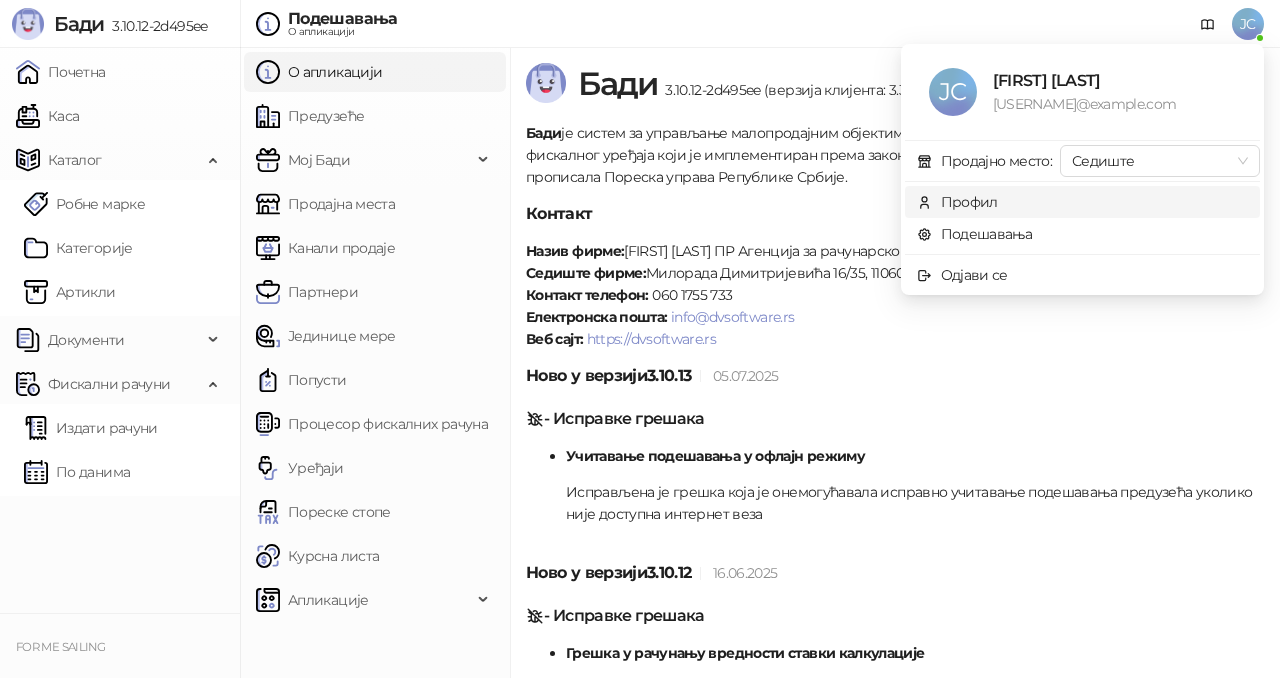 click on "Профил" at bounding box center [969, 202] 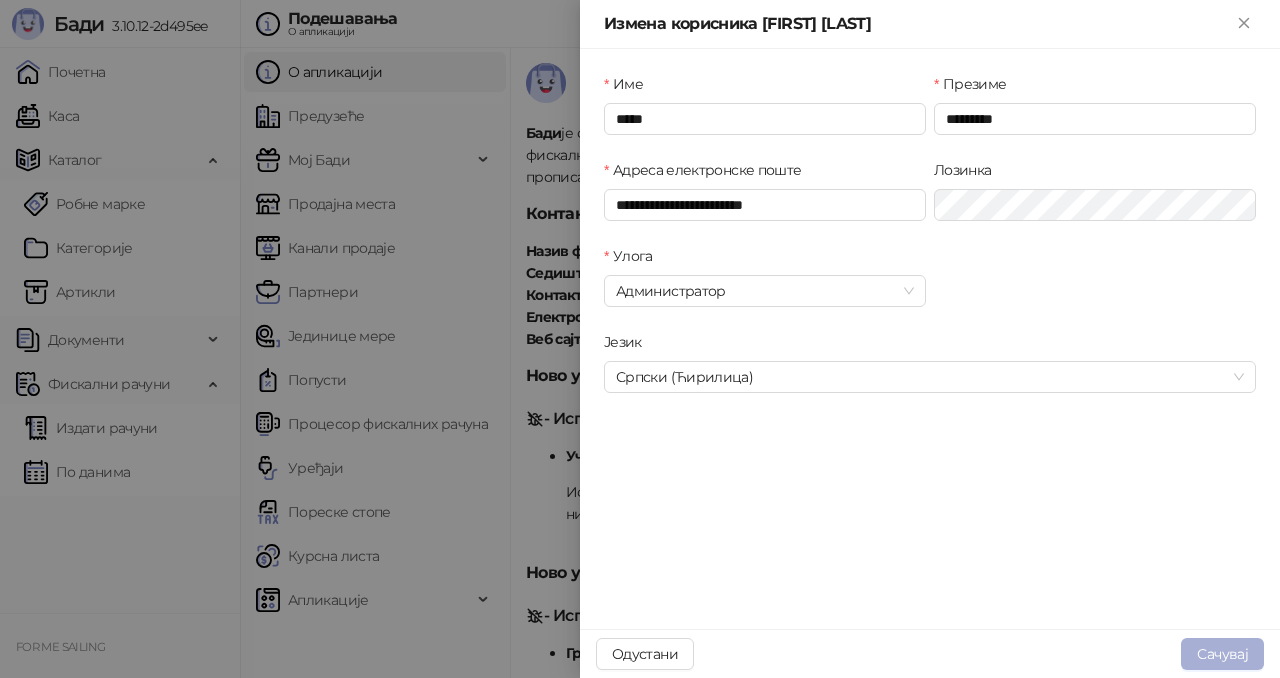click on "Сачувај" at bounding box center [1222, 654] 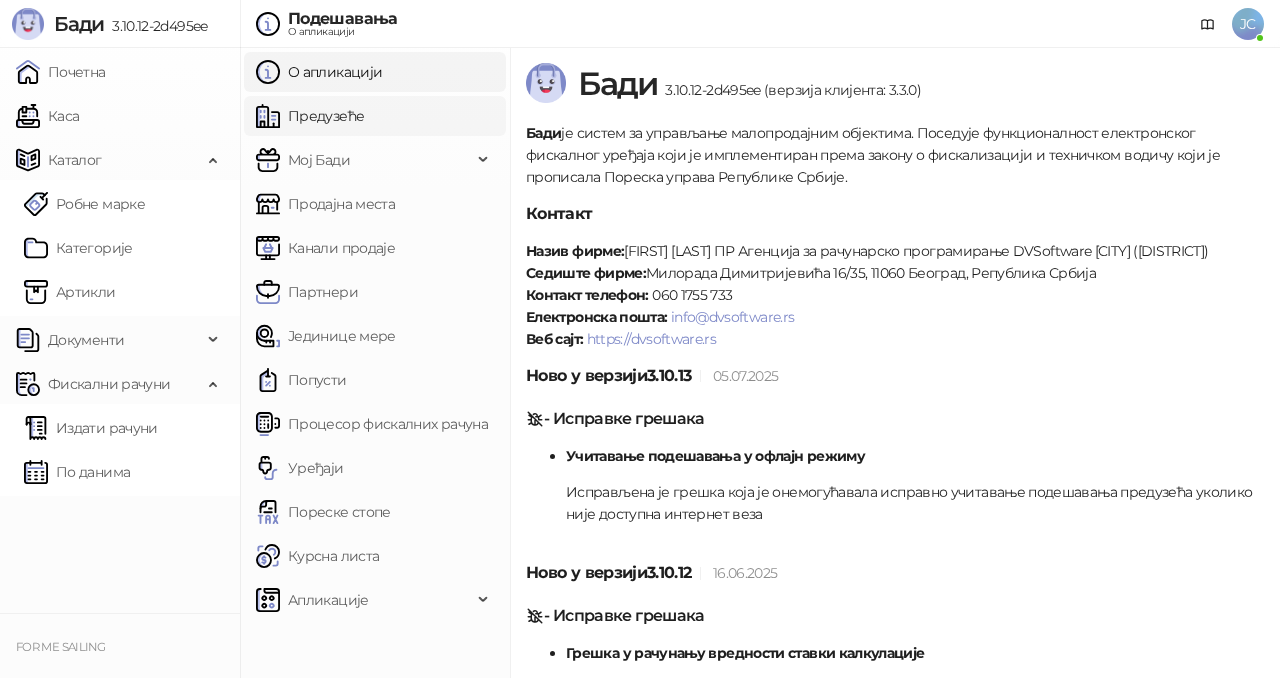 click on "Предузеће" at bounding box center (310, 116) 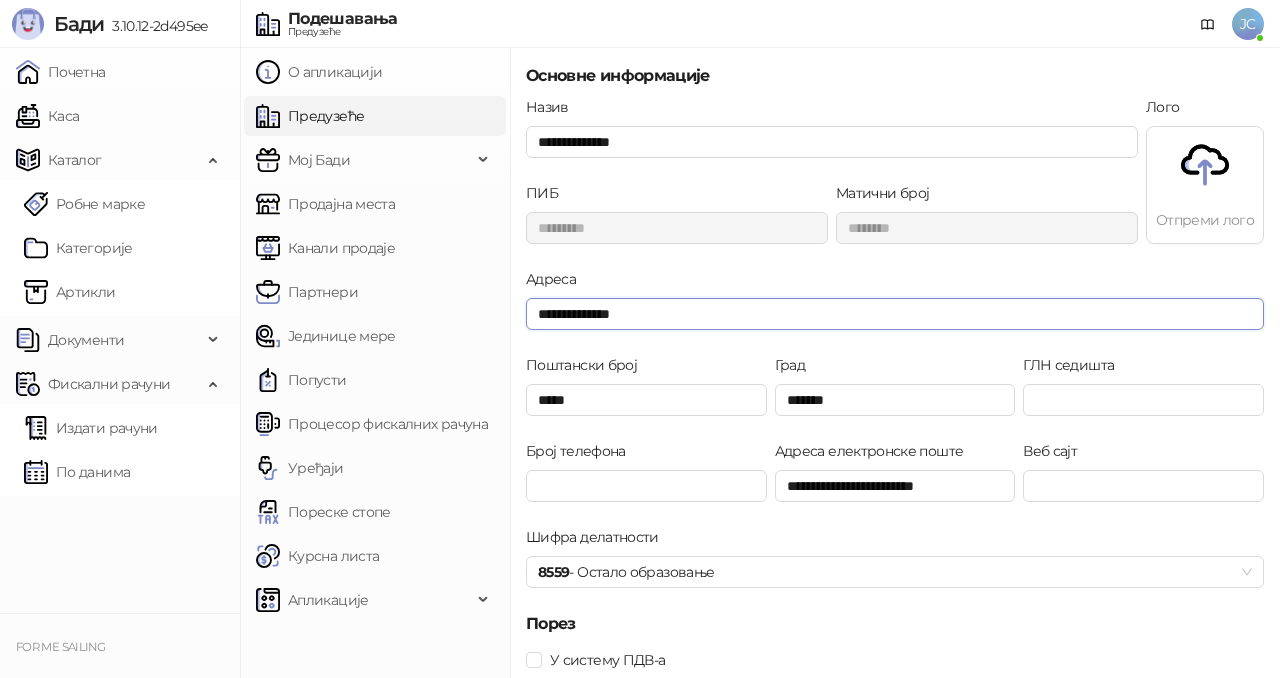 click on "**********" at bounding box center (895, 314) 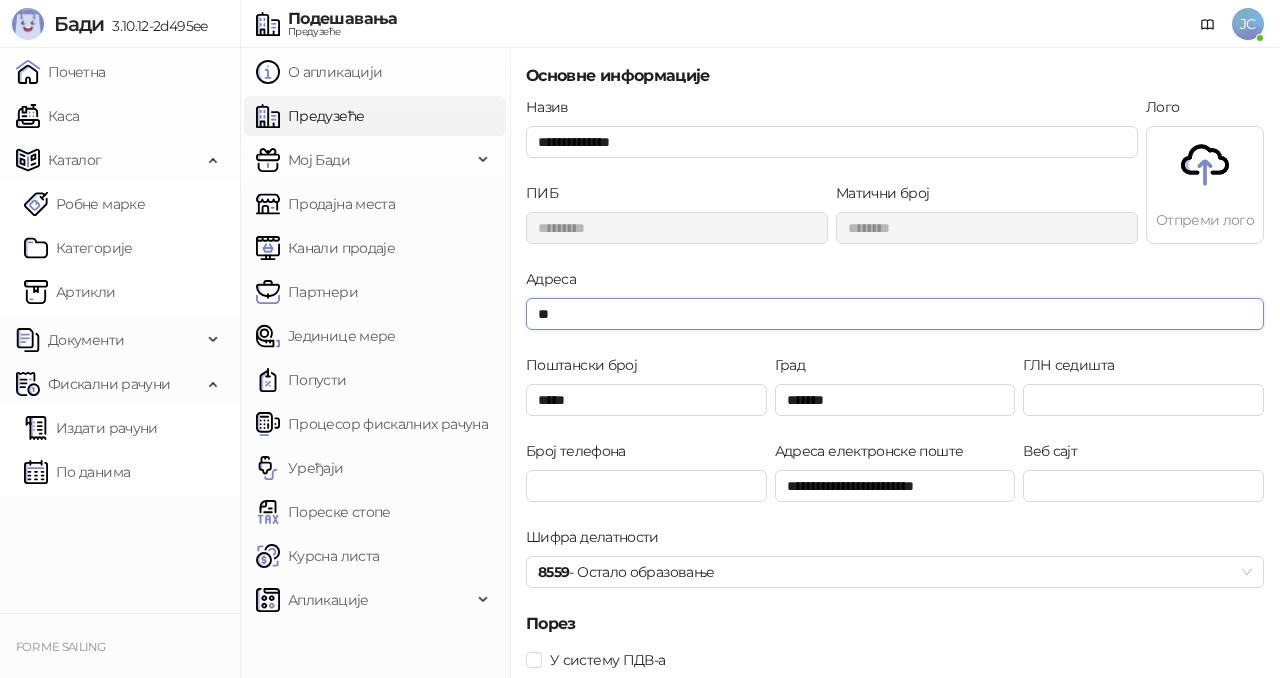 type on "*" 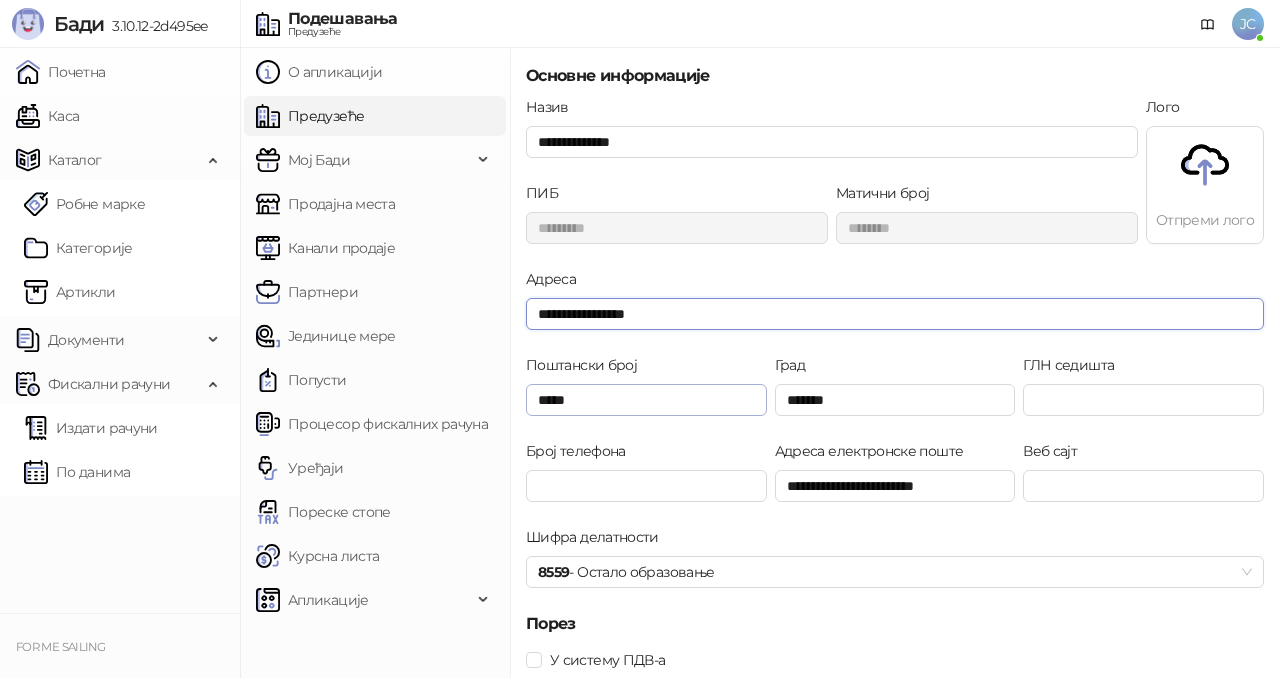 type on "**********" 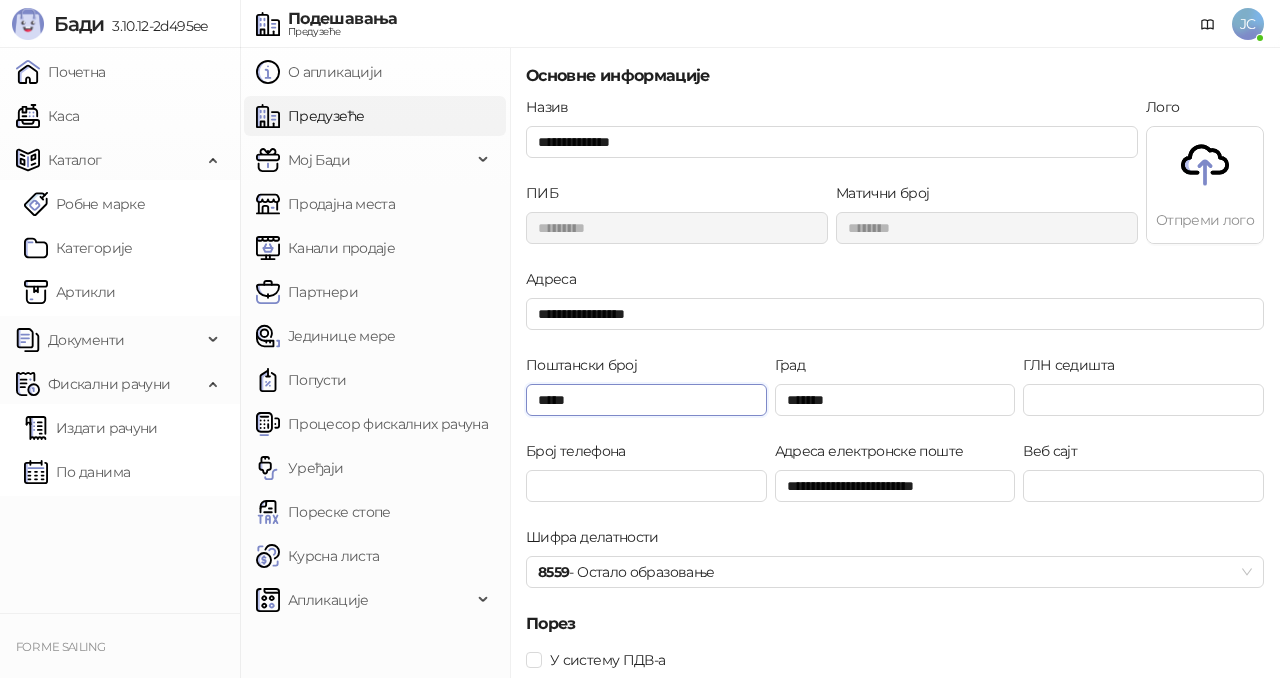 click on "*****" at bounding box center [646, 400] 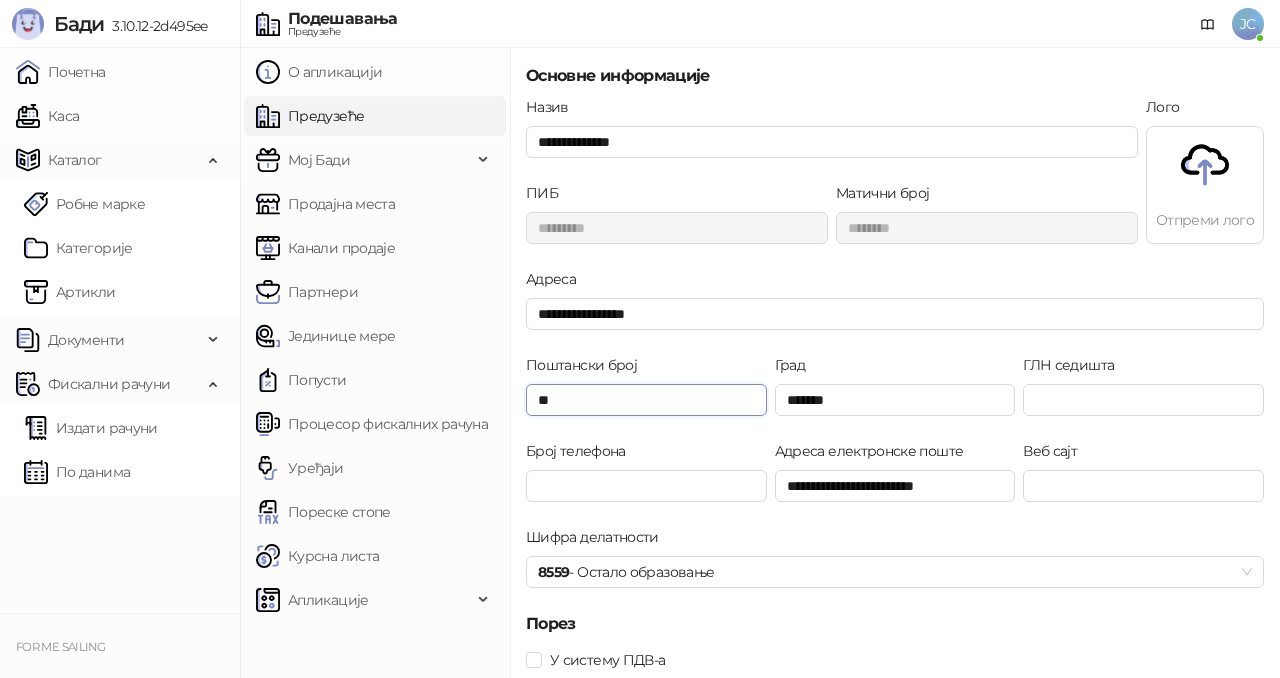 type on "*" 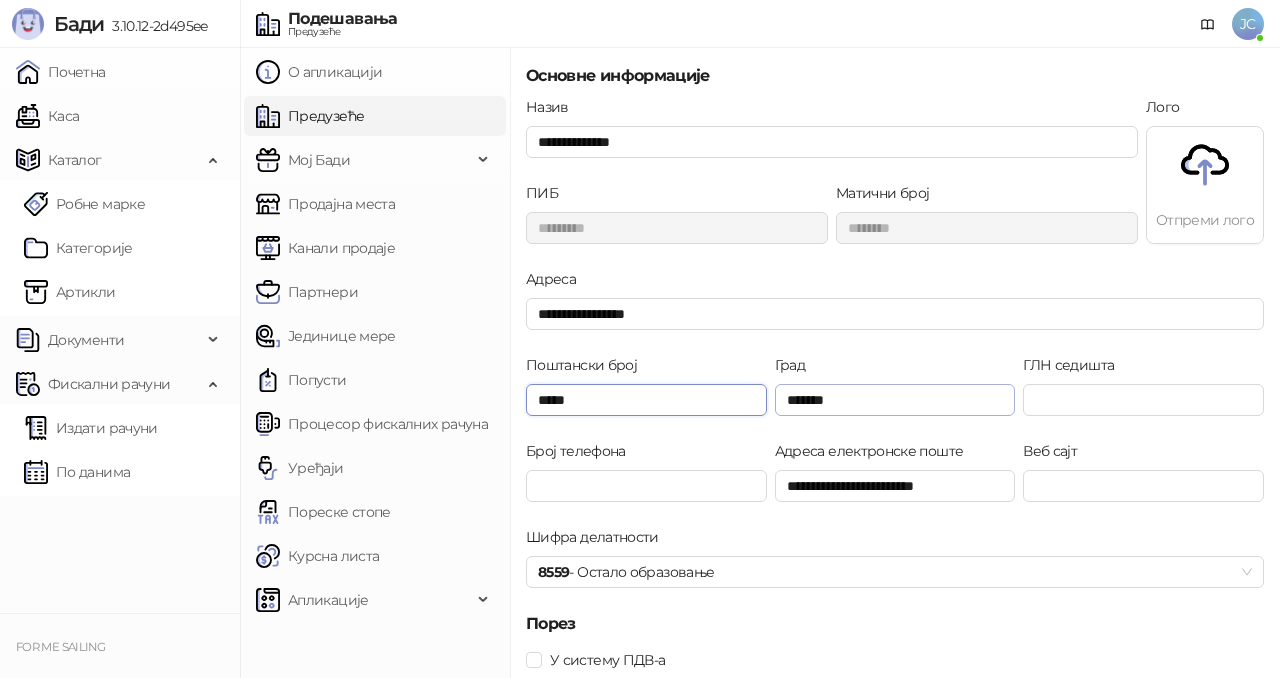 type on "*****" 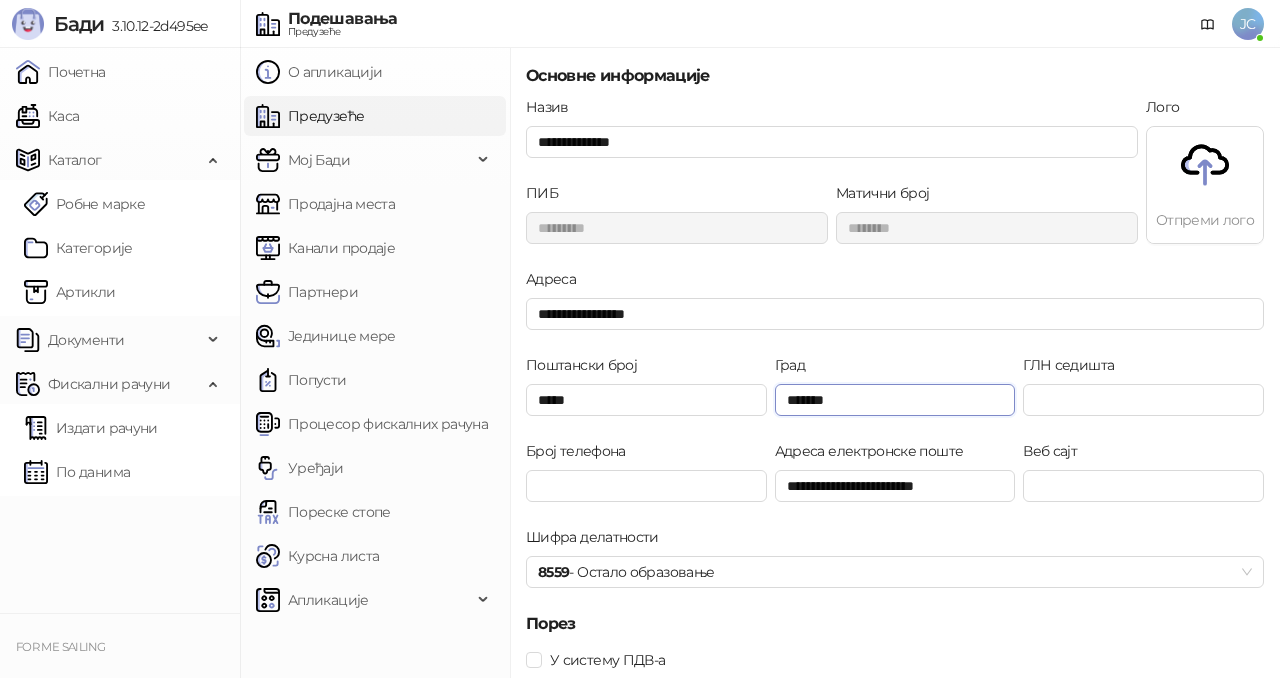 click on "*******" at bounding box center (895, 400) 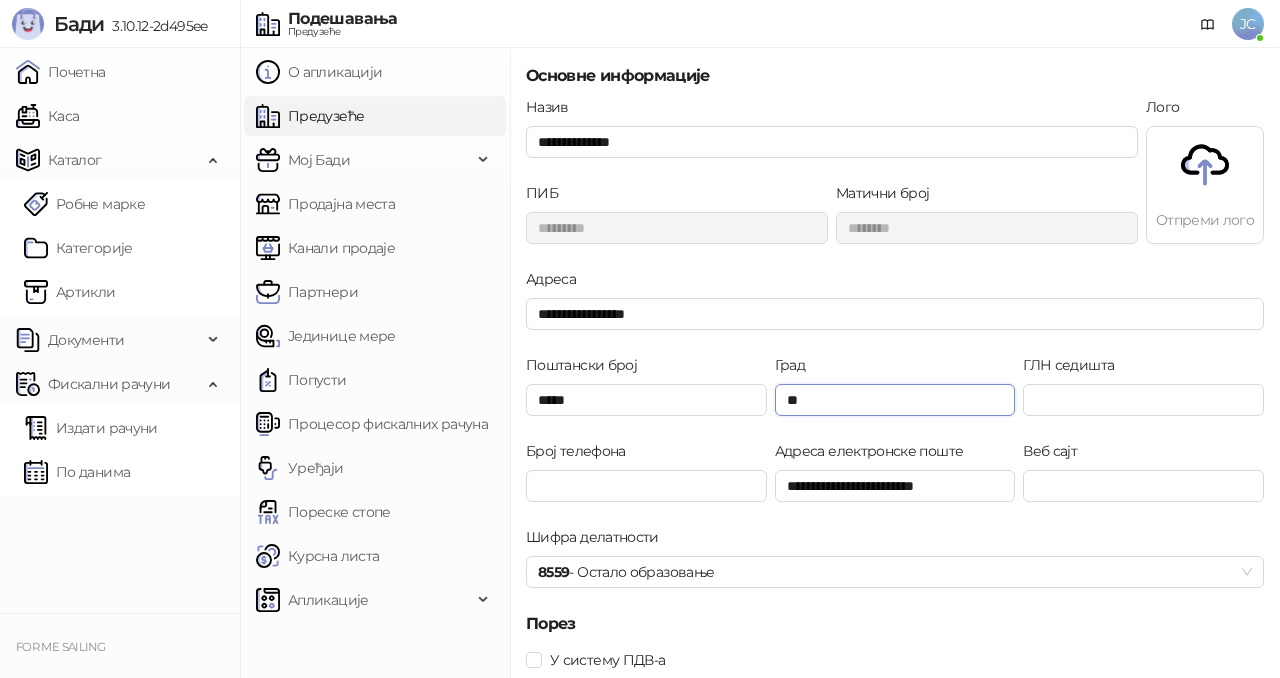 type on "*" 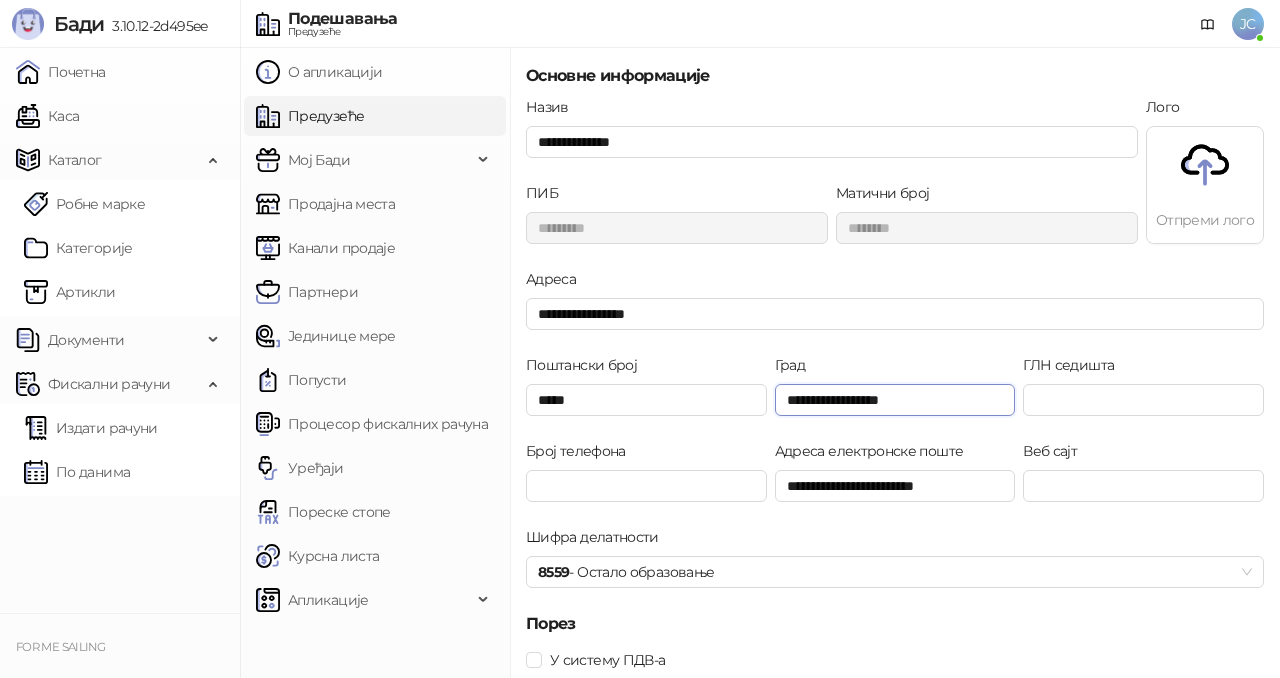 click on "**********" at bounding box center (895, 400) 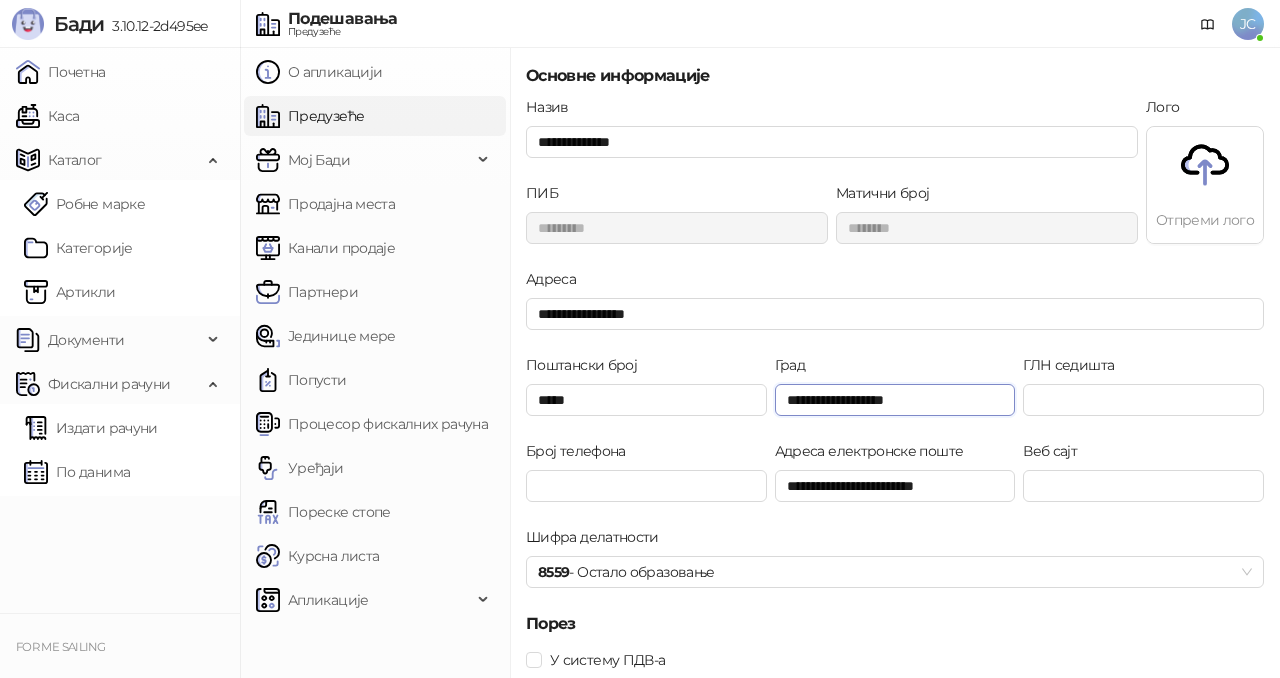 click on "**********" at bounding box center (895, 400) 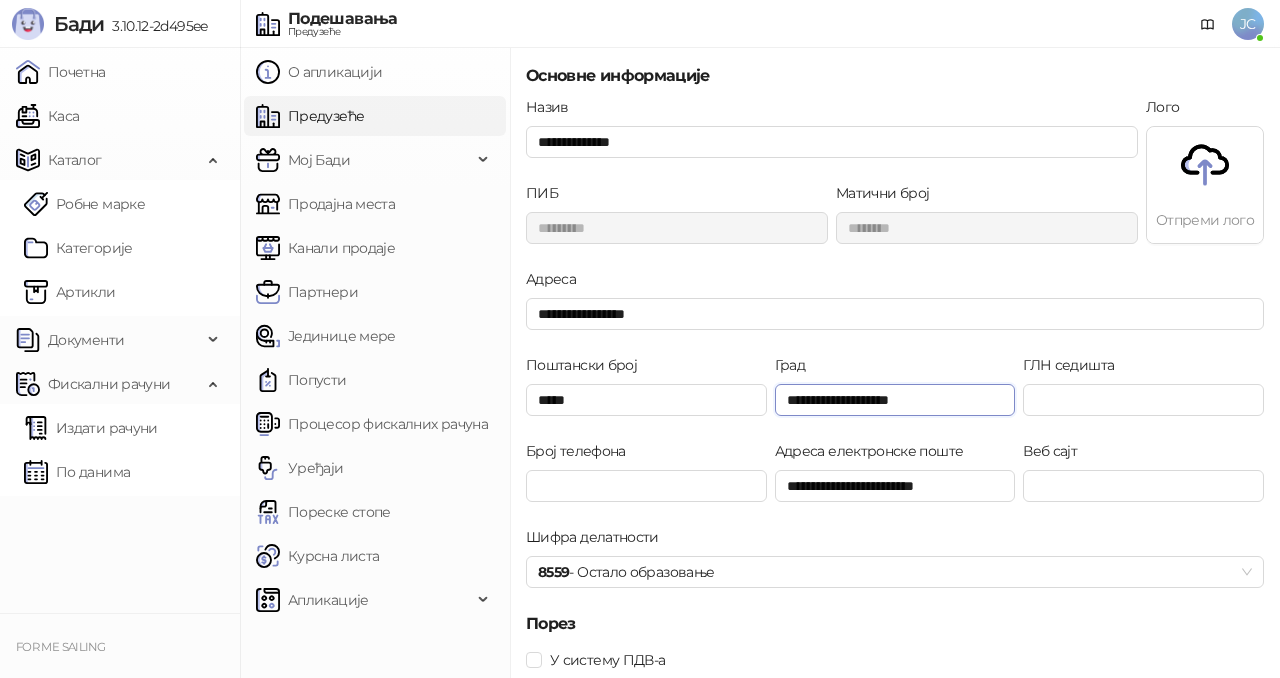 click on "**********" at bounding box center [895, 400] 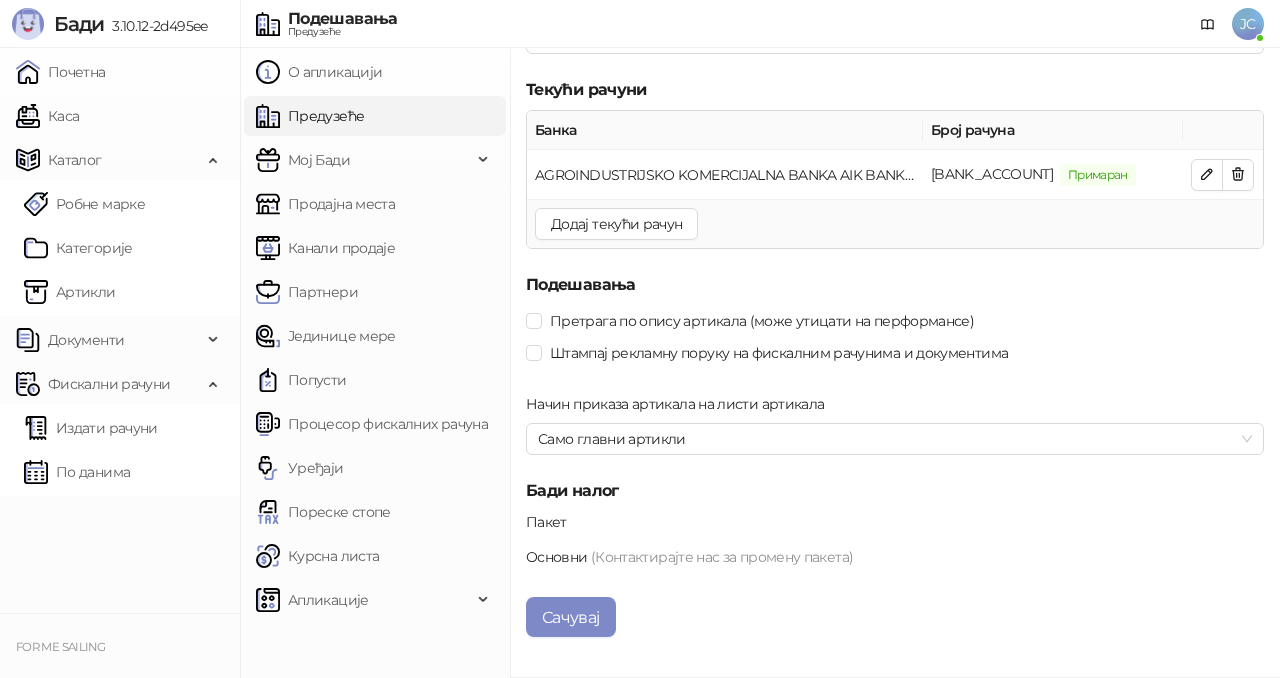 scroll, scrollTop: 2147, scrollLeft: 0, axis: vertical 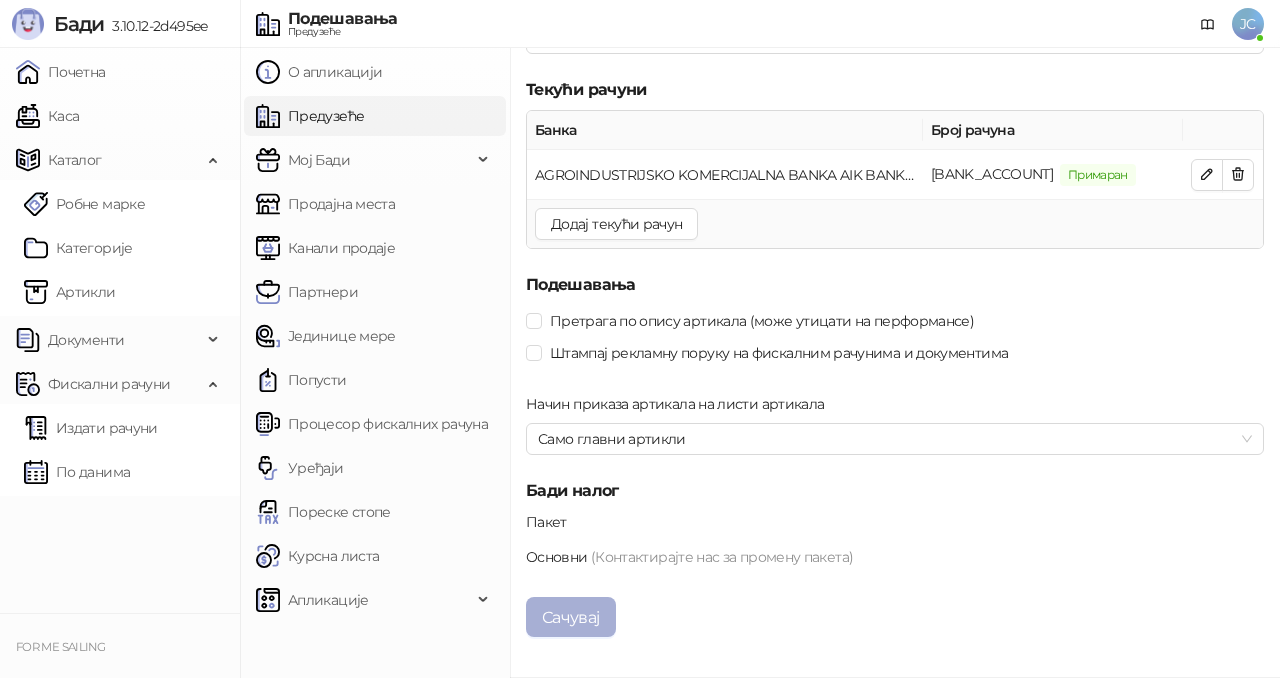 type on "**********" 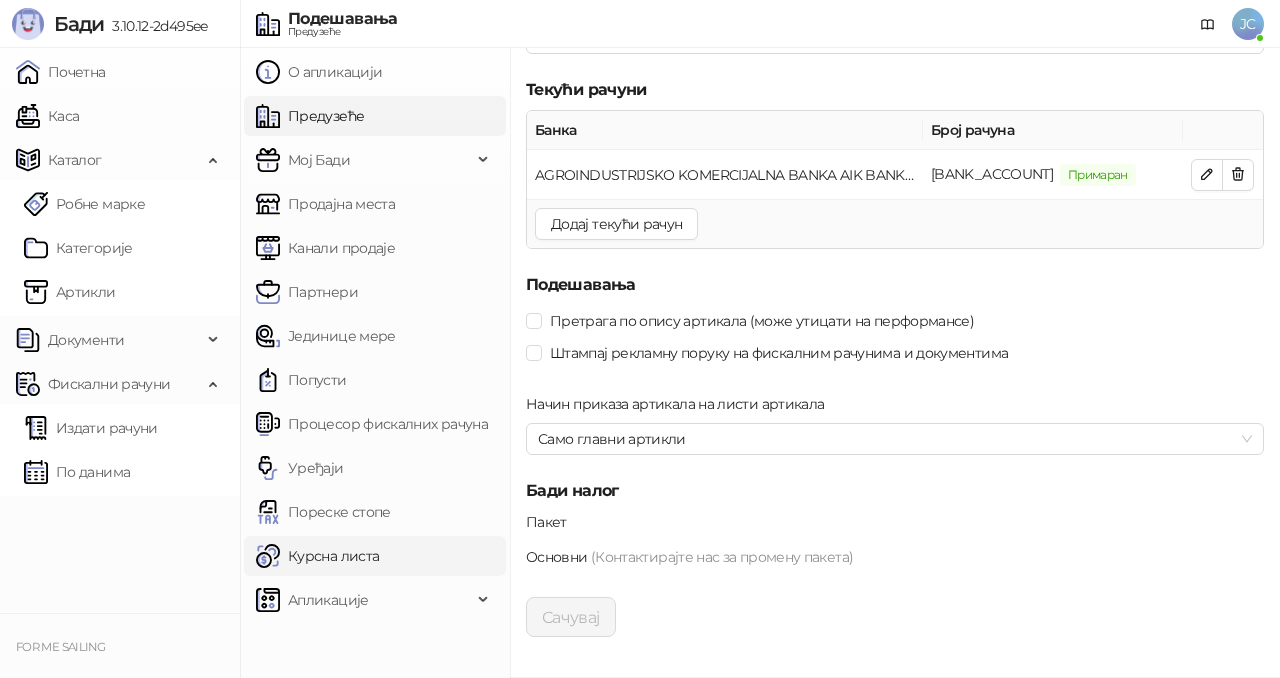 click on "Курсна листа" at bounding box center [317, 556] 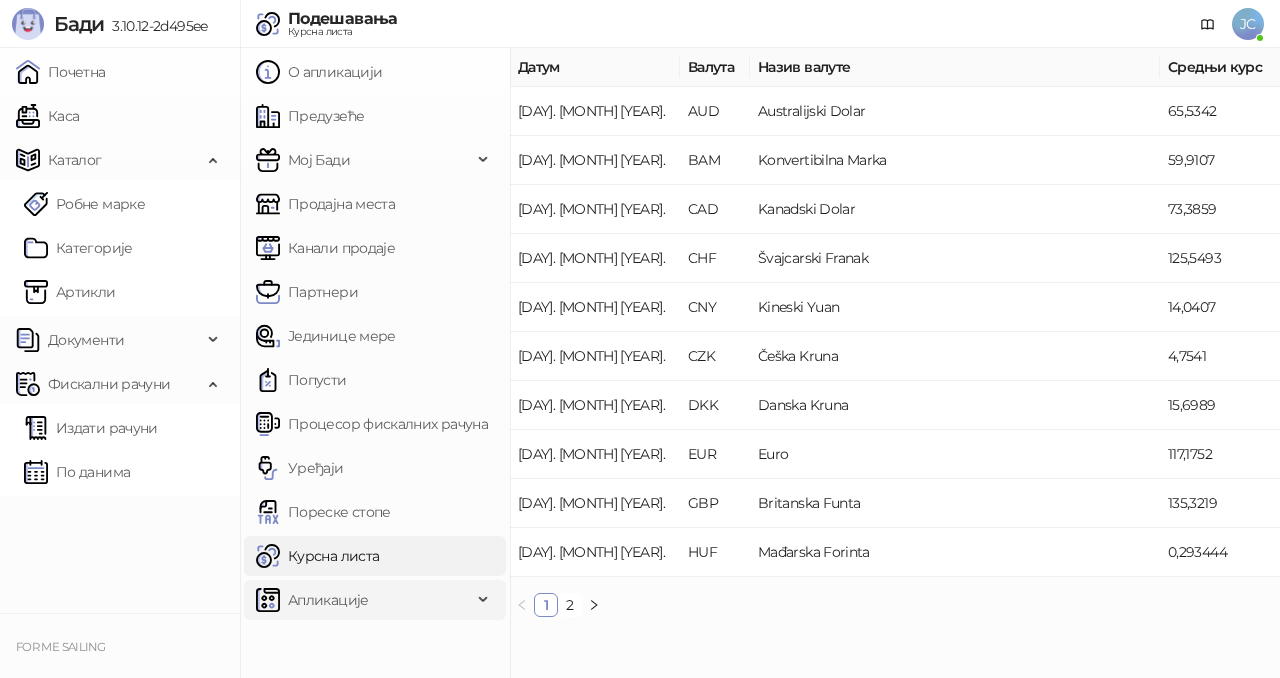 click on "Апликације" at bounding box center (328, 600) 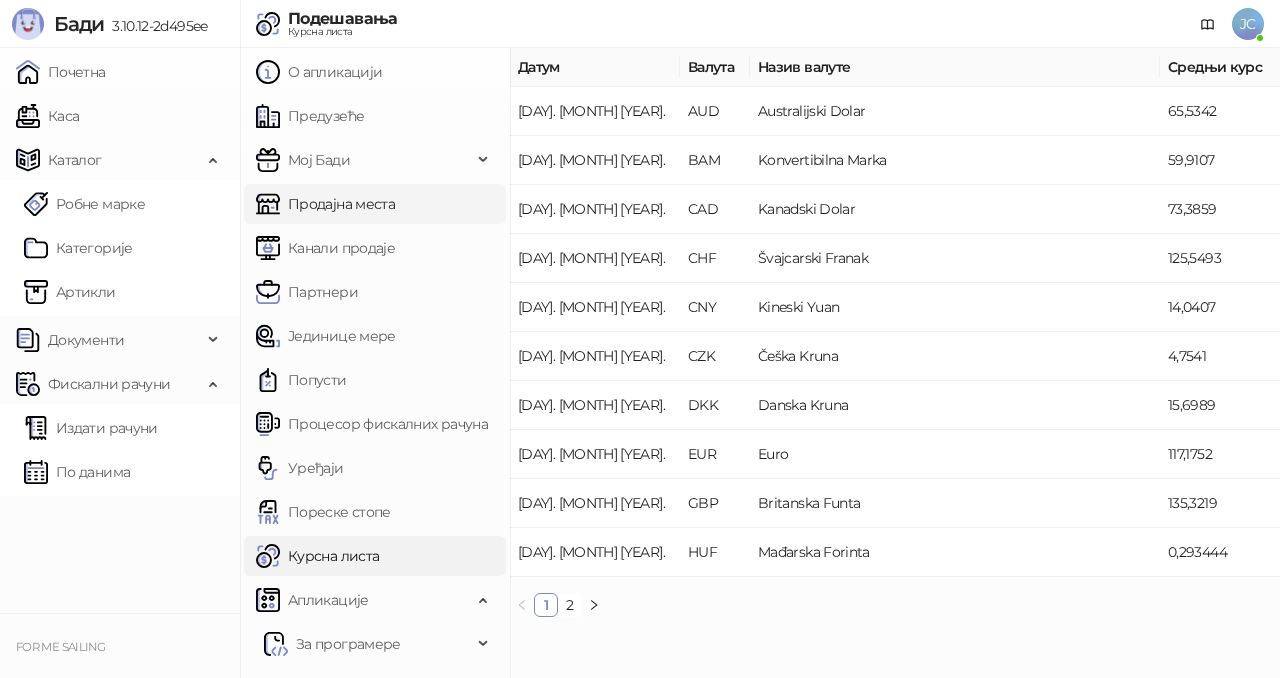 click on "Продајна места" at bounding box center [325, 204] 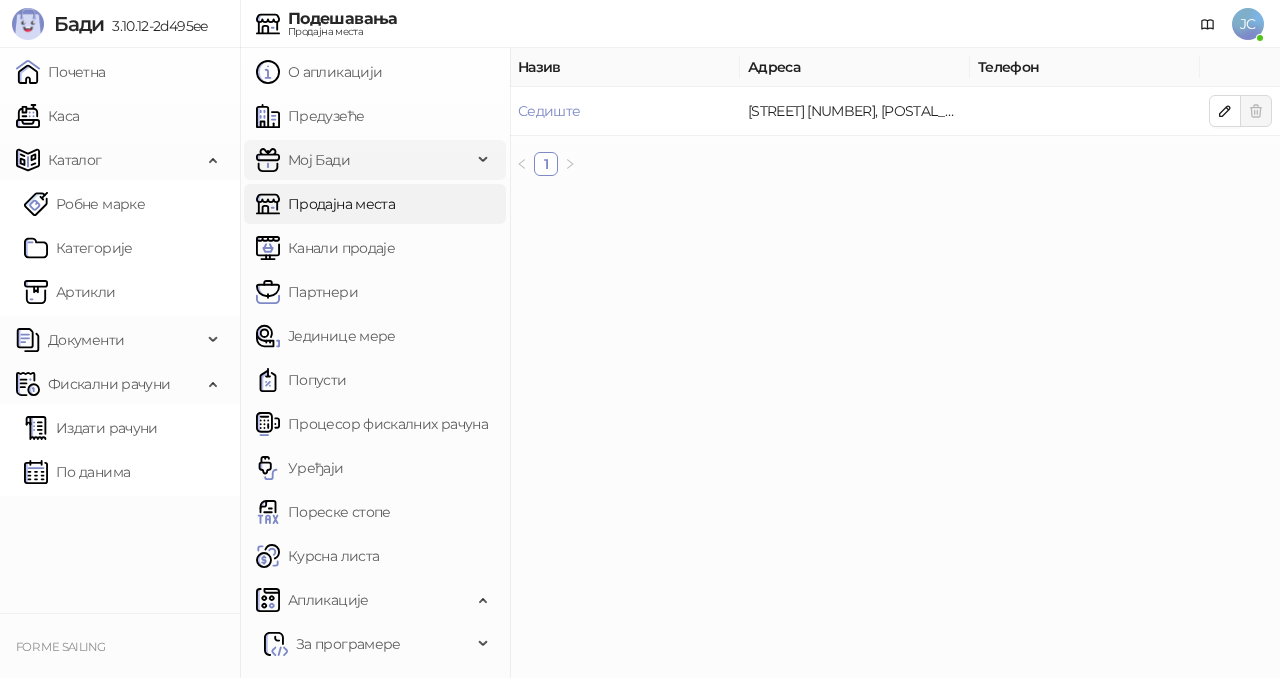 click on "Мој Бади" at bounding box center (319, 160) 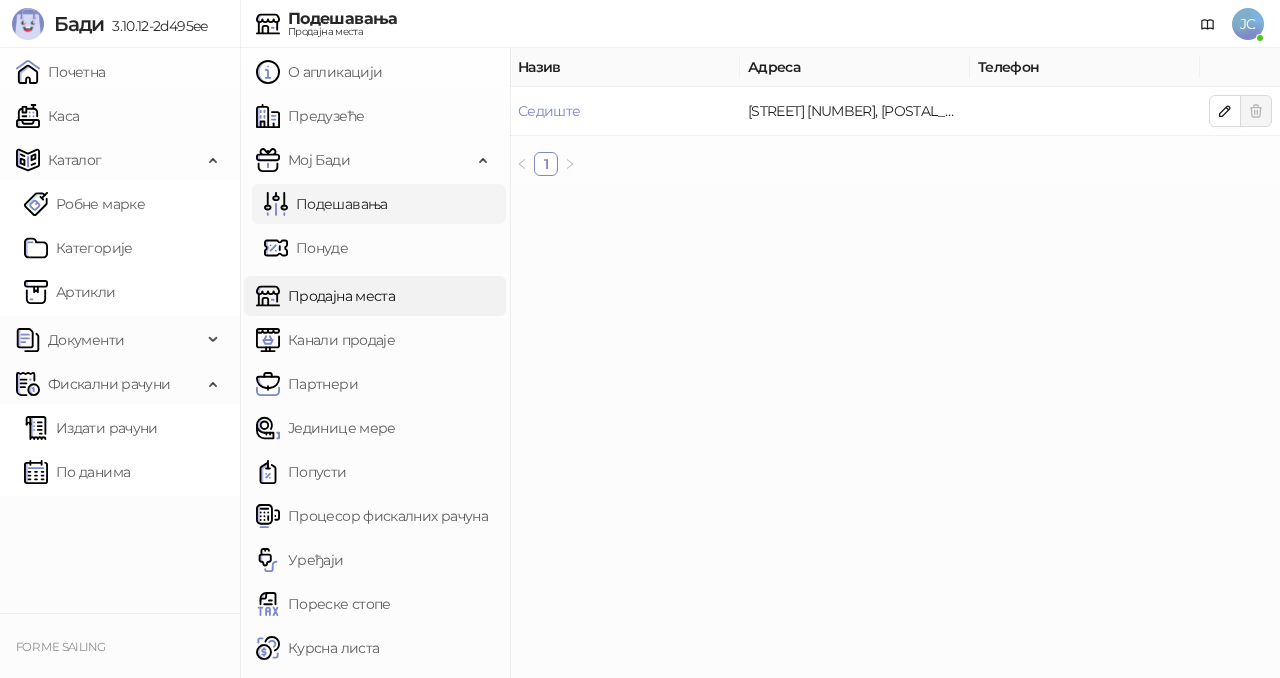 click on "Подешавања" at bounding box center [326, 204] 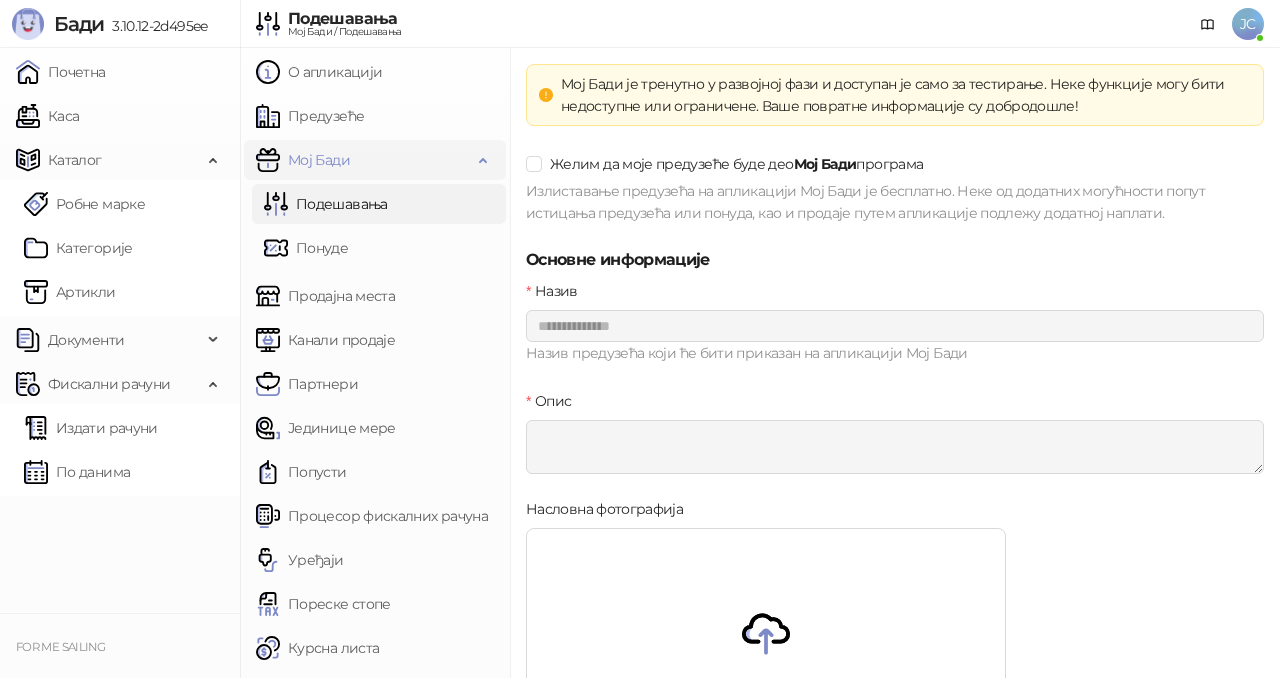 click on "Мој Бади" at bounding box center (319, 160) 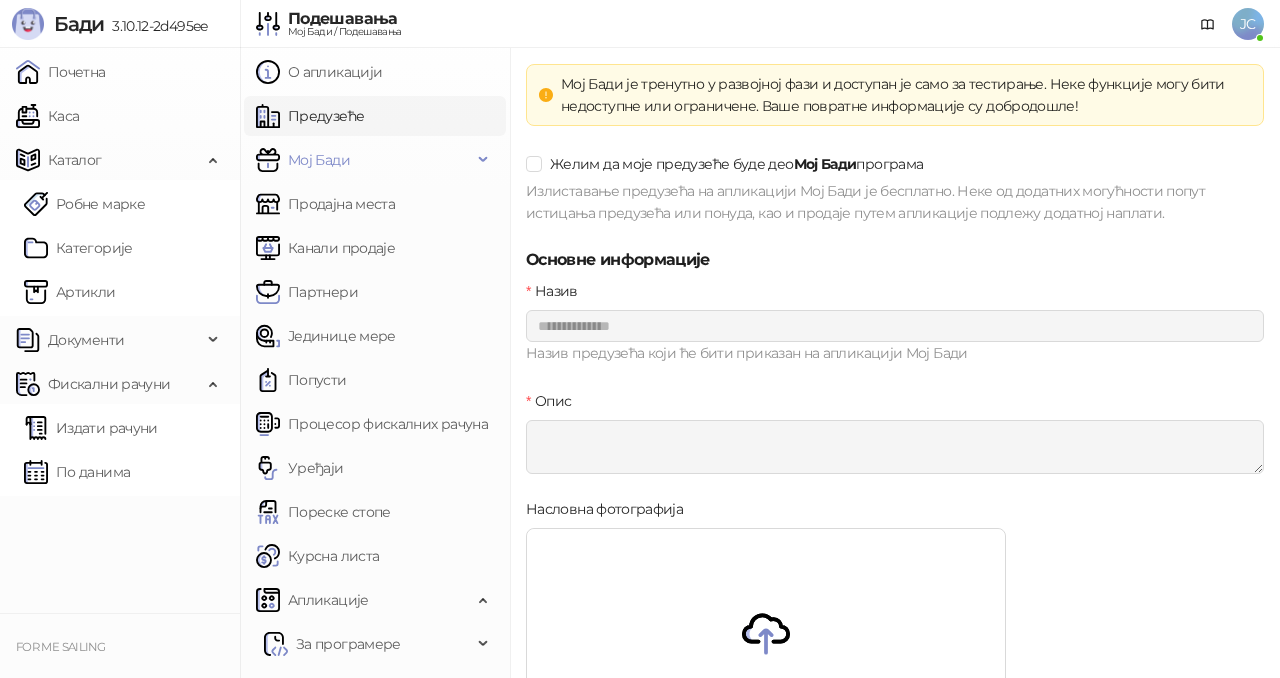 click on "Предузеће" at bounding box center [310, 116] 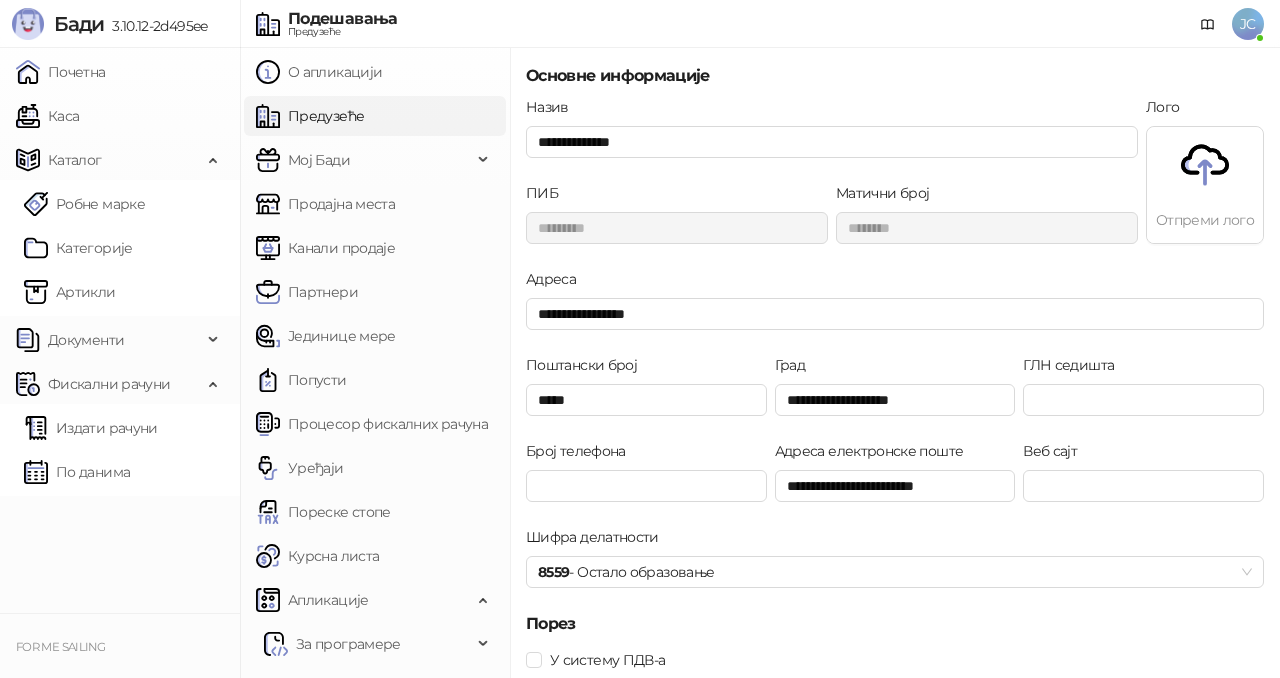 click at bounding box center [1205, 165] 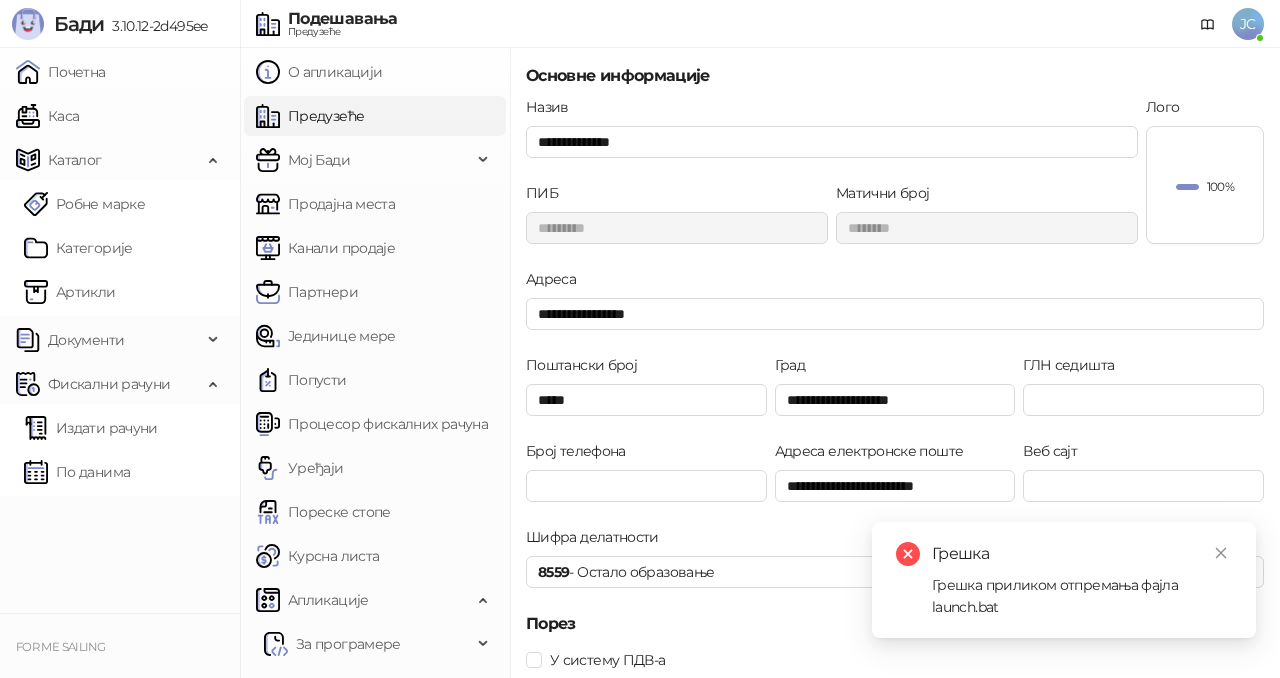 click on "100%" at bounding box center [1205, 185] 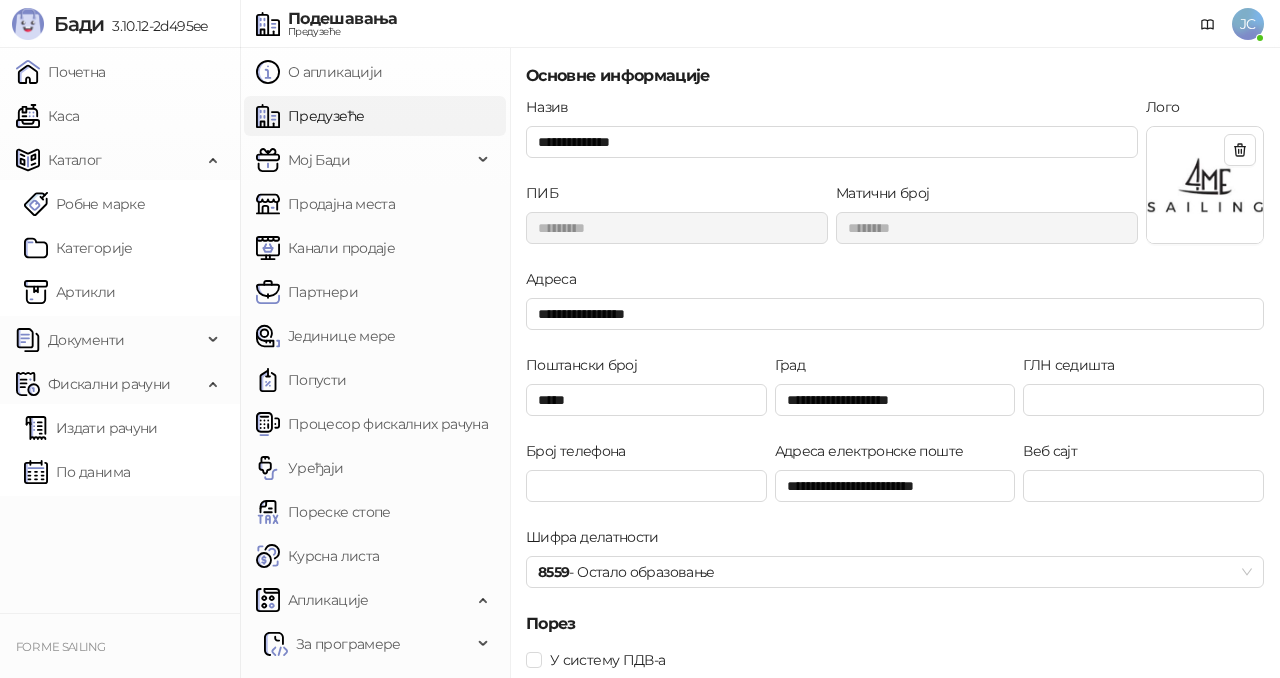click on "Основне информације" at bounding box center [895, 76] 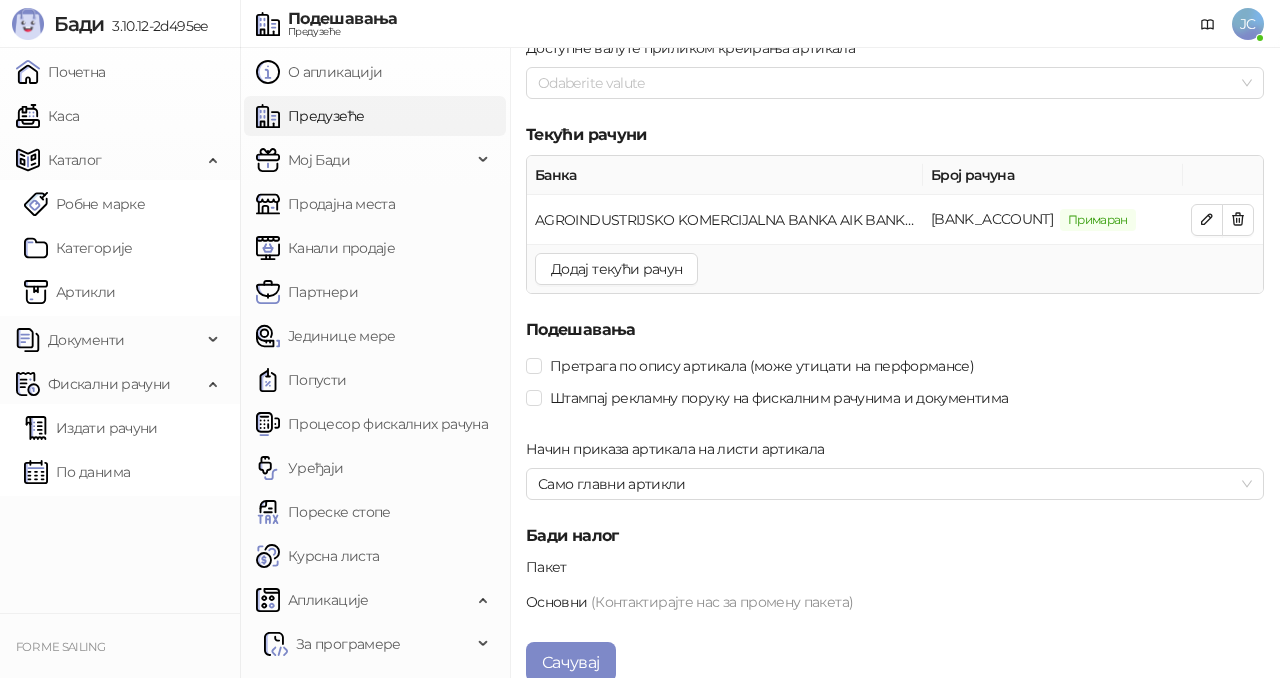 scroll, scrollTop: 2147, scrollLeft: 0, axis: vertical 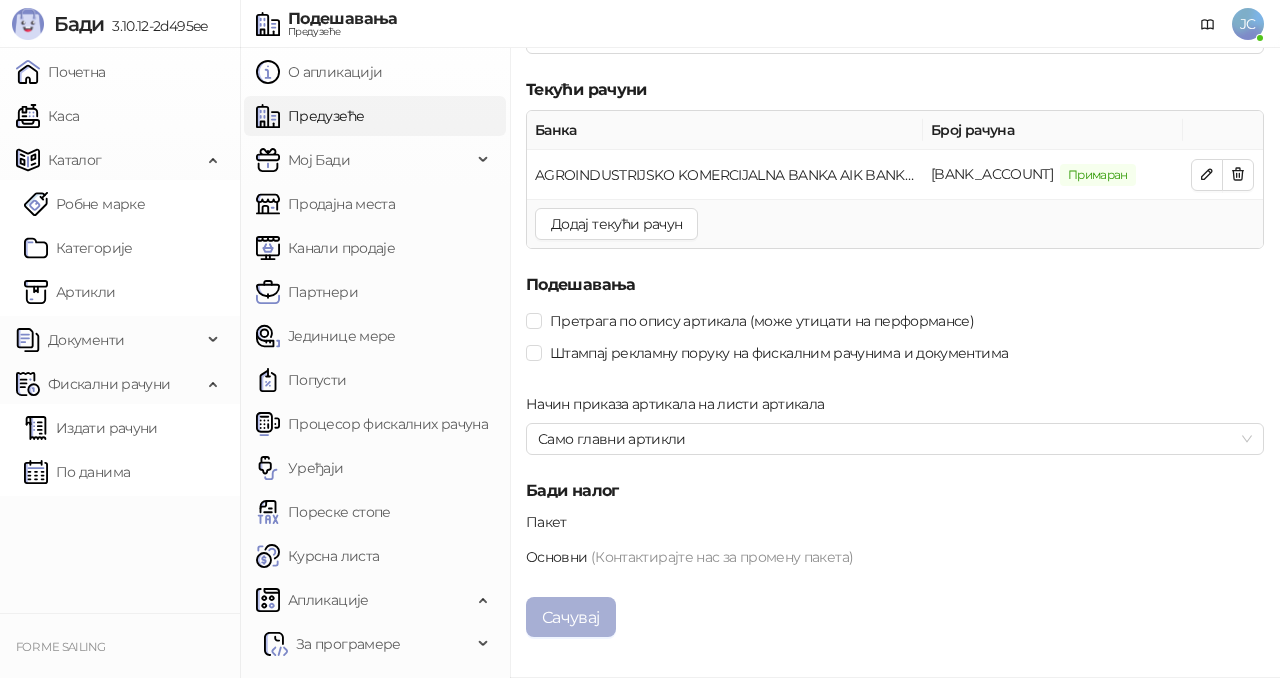 click on "Сачувај" at bounding box center [571, 617] 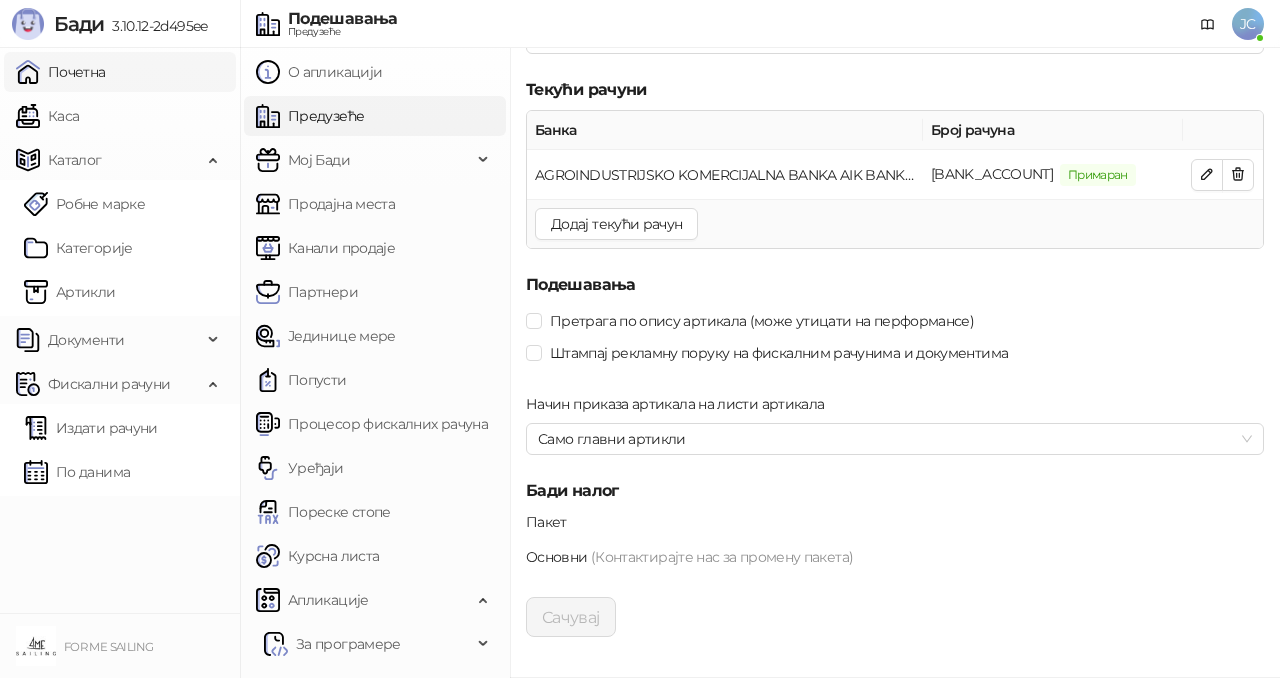 click on "Почетна" at bounding box center [61, 72] 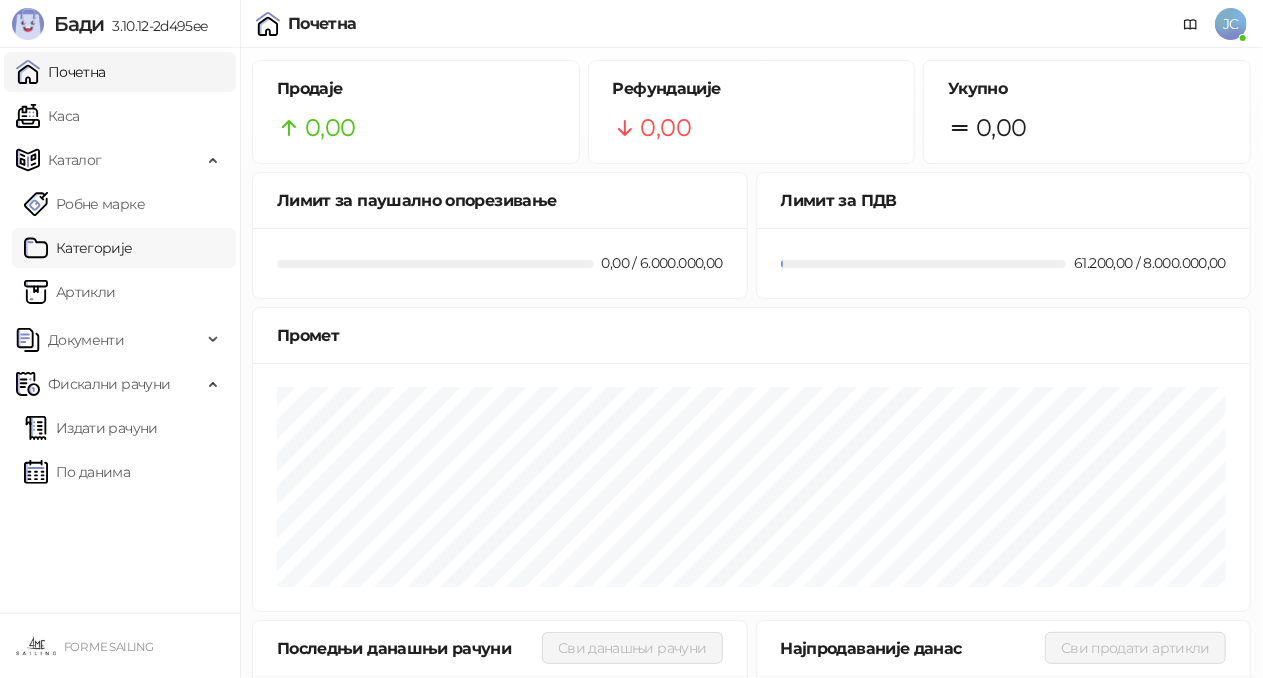click on "Категорије" at bounding box center [78, 248] 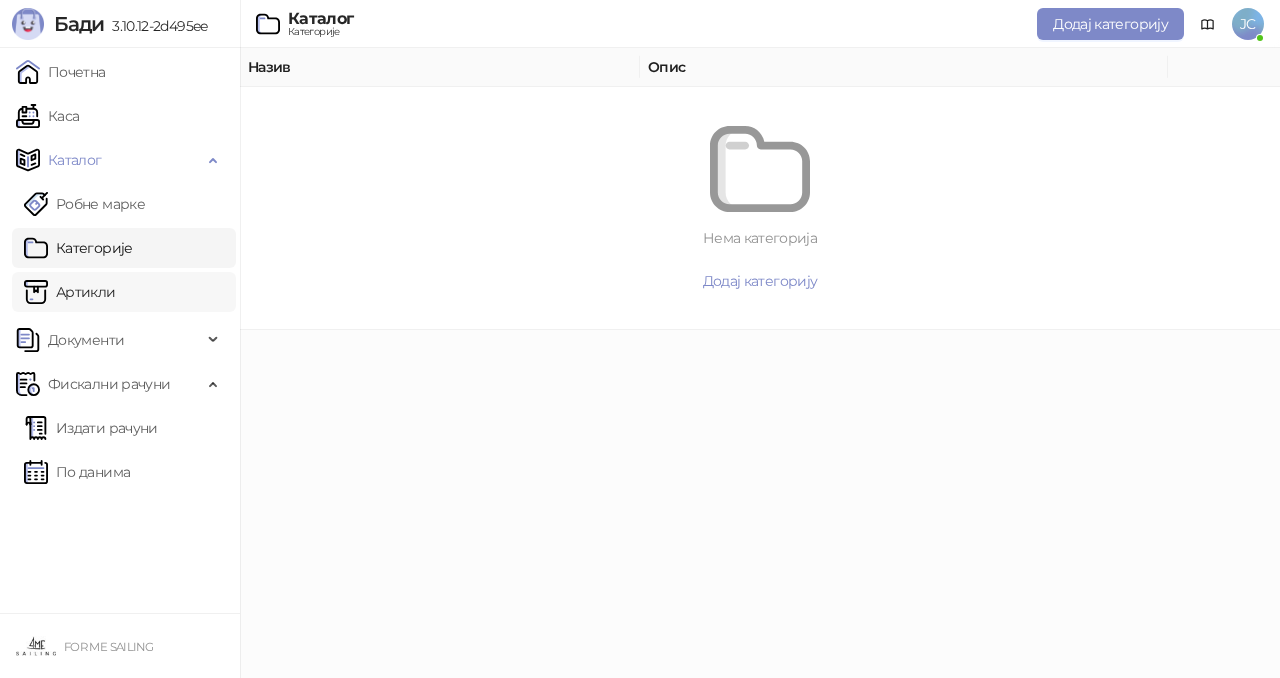 click on "Артикли" at bounding box center (70, 292) 